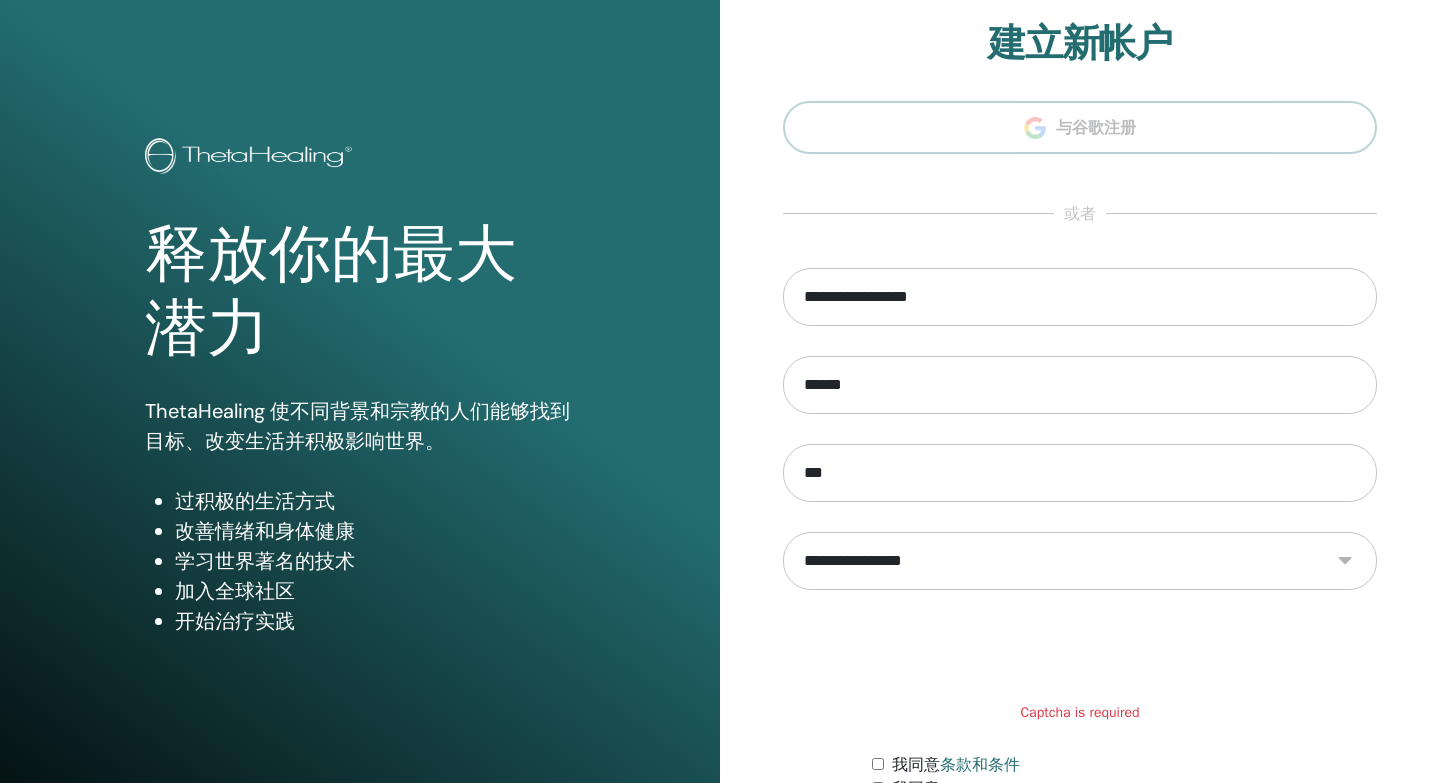 scroll, scrollTop: 107, scrollLeft: 0, axis: vertical 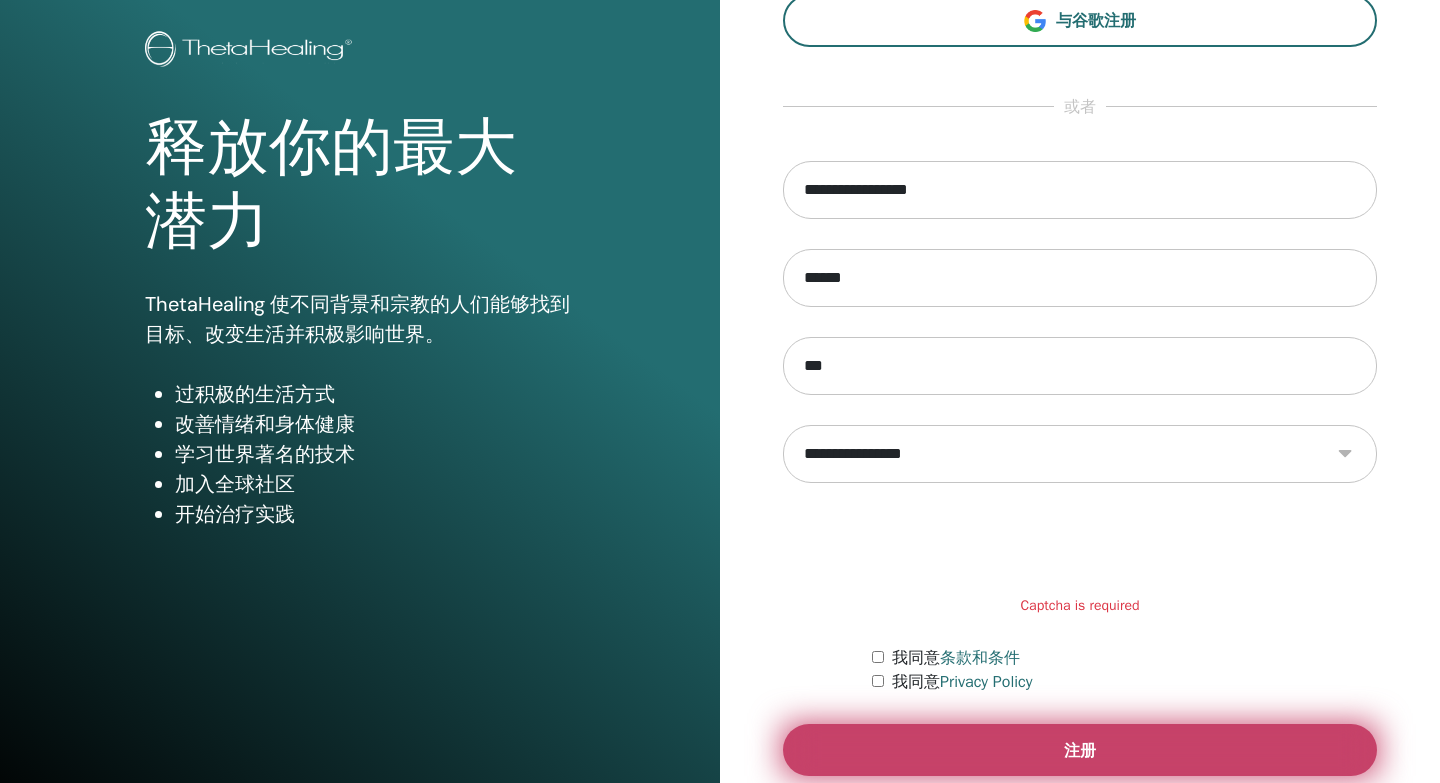 click on "注册" at bounding box center (1080, 750) 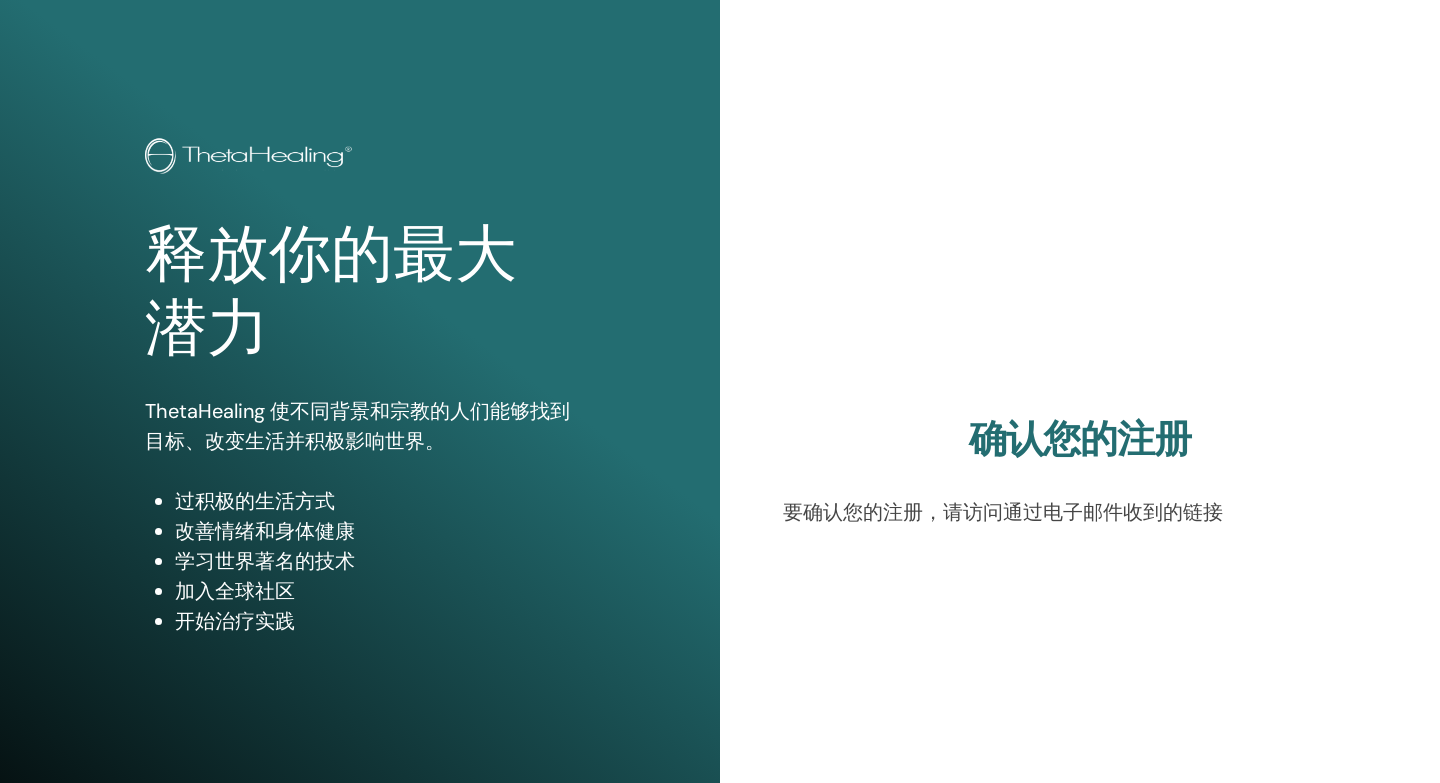 scroll, scrollTop: 0, scrollLeft: 0, axis: both 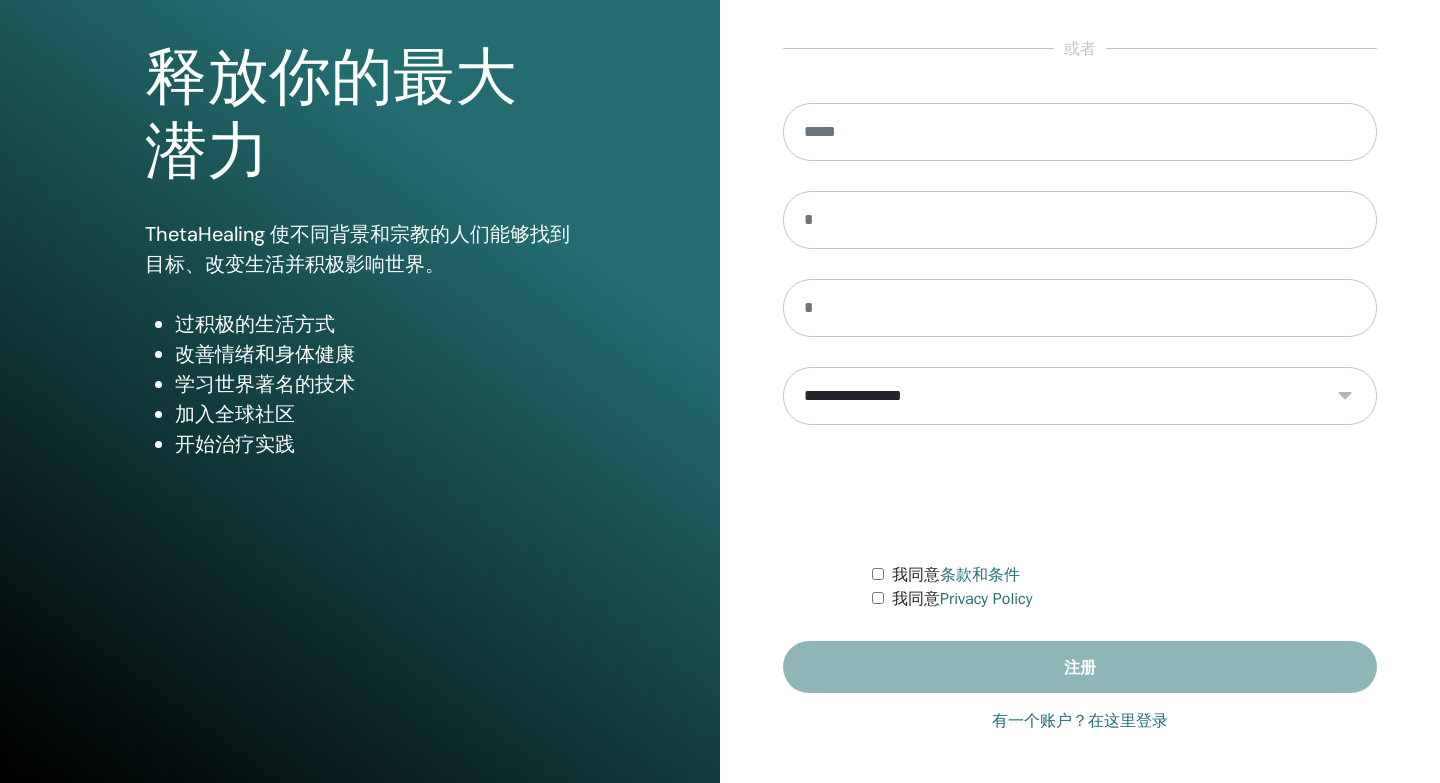 click on "有一个账户？在这里登录" at bounding box center (1080, 721) 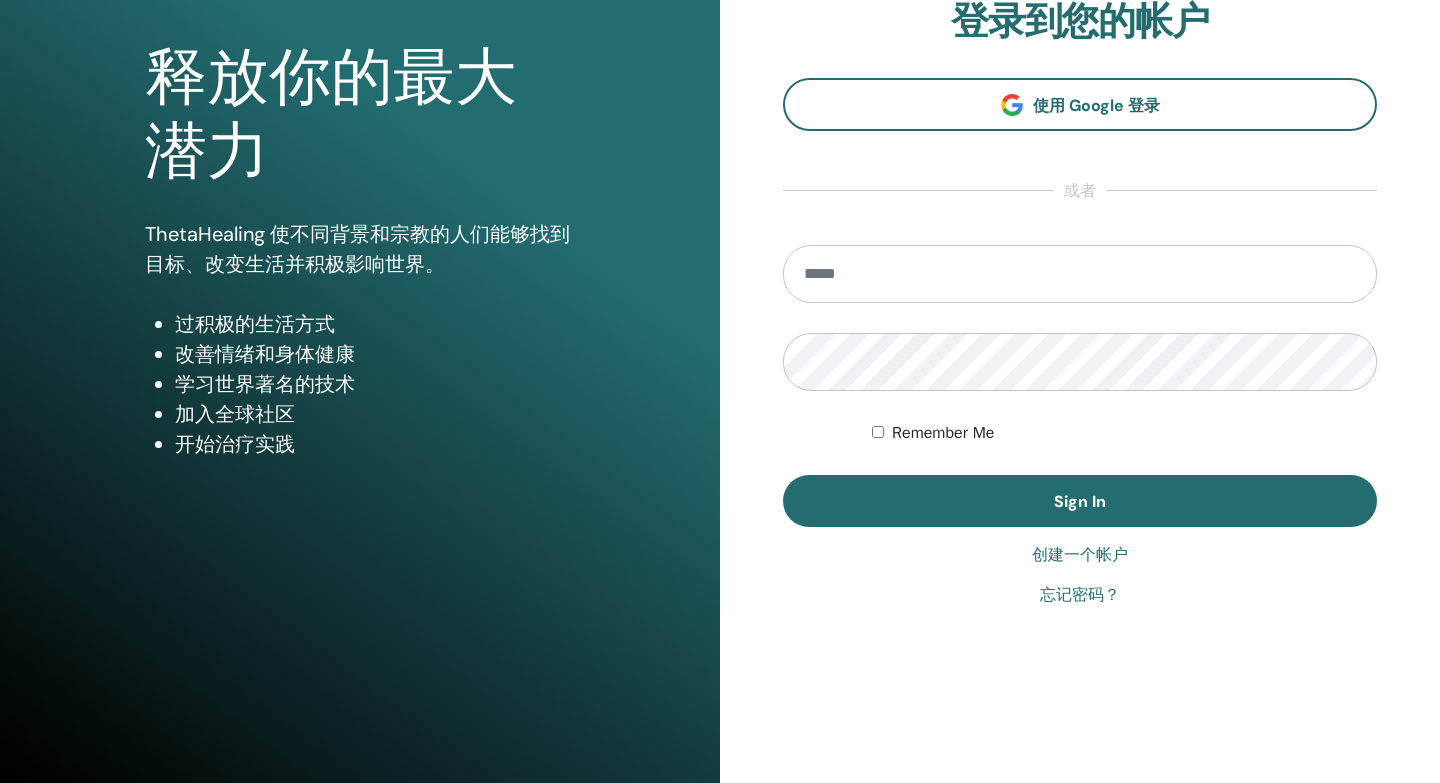 scroll, scrollTop: 177, scrollLeft: 0, axis: vertical 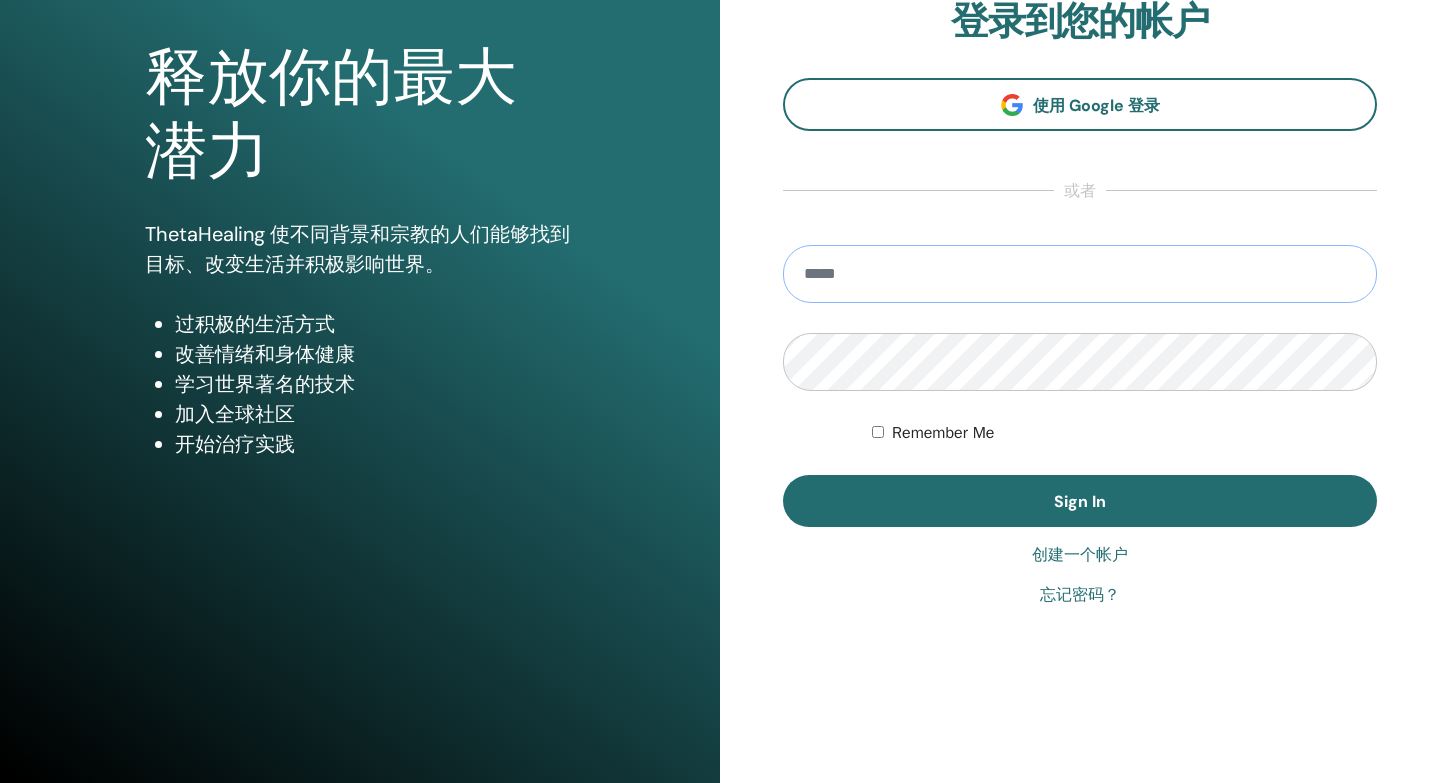click at bounding box center [1080, 274] 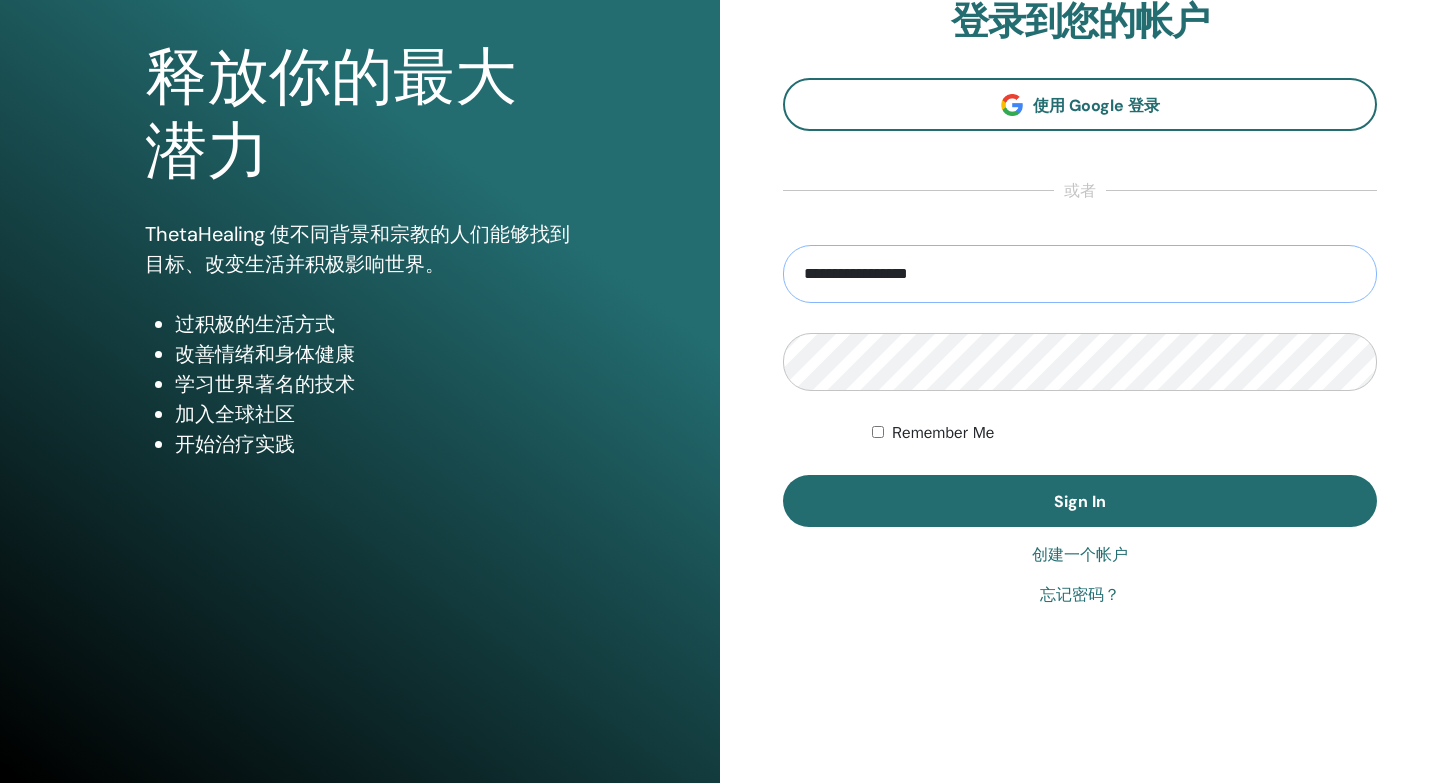 type on "**********" 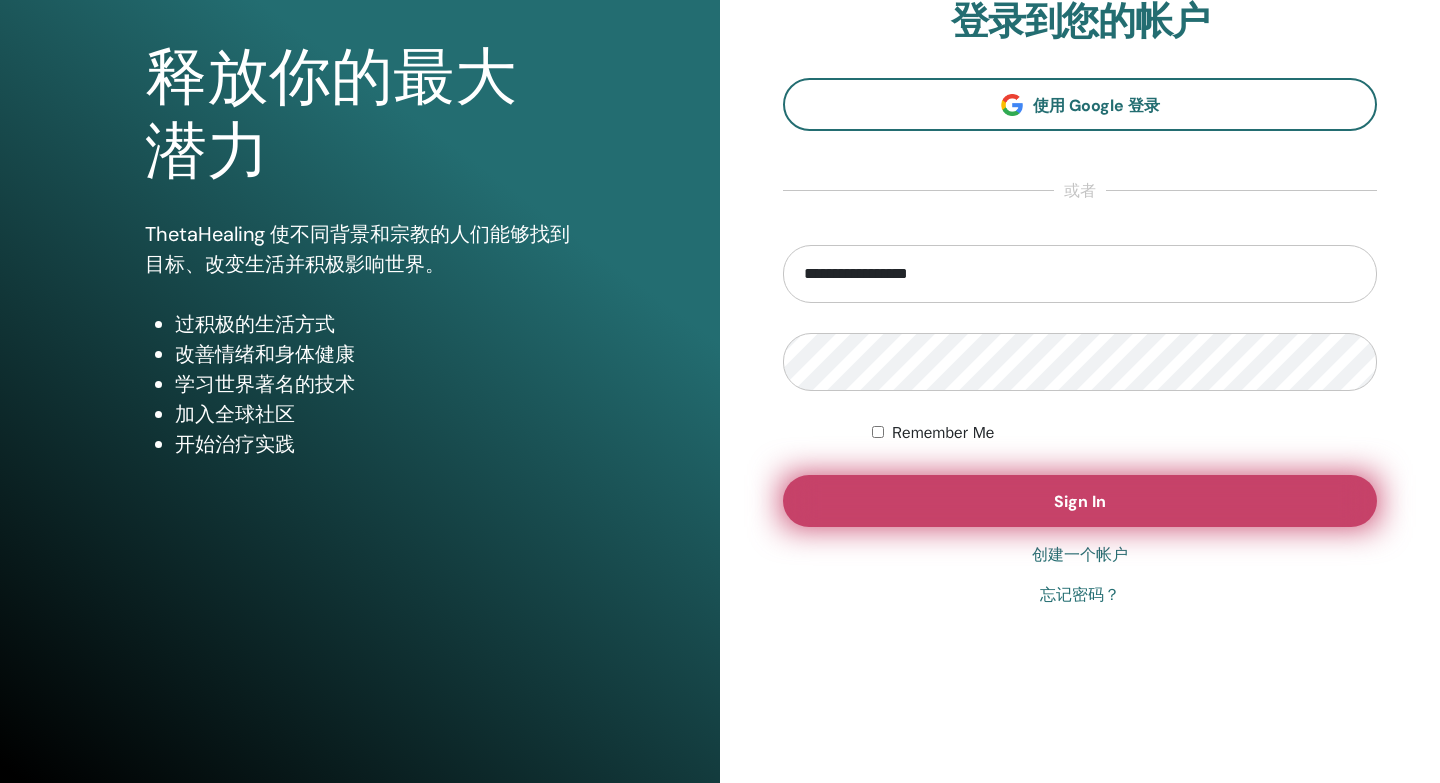 click on "Sign In" at bounding box center [1080, 501] 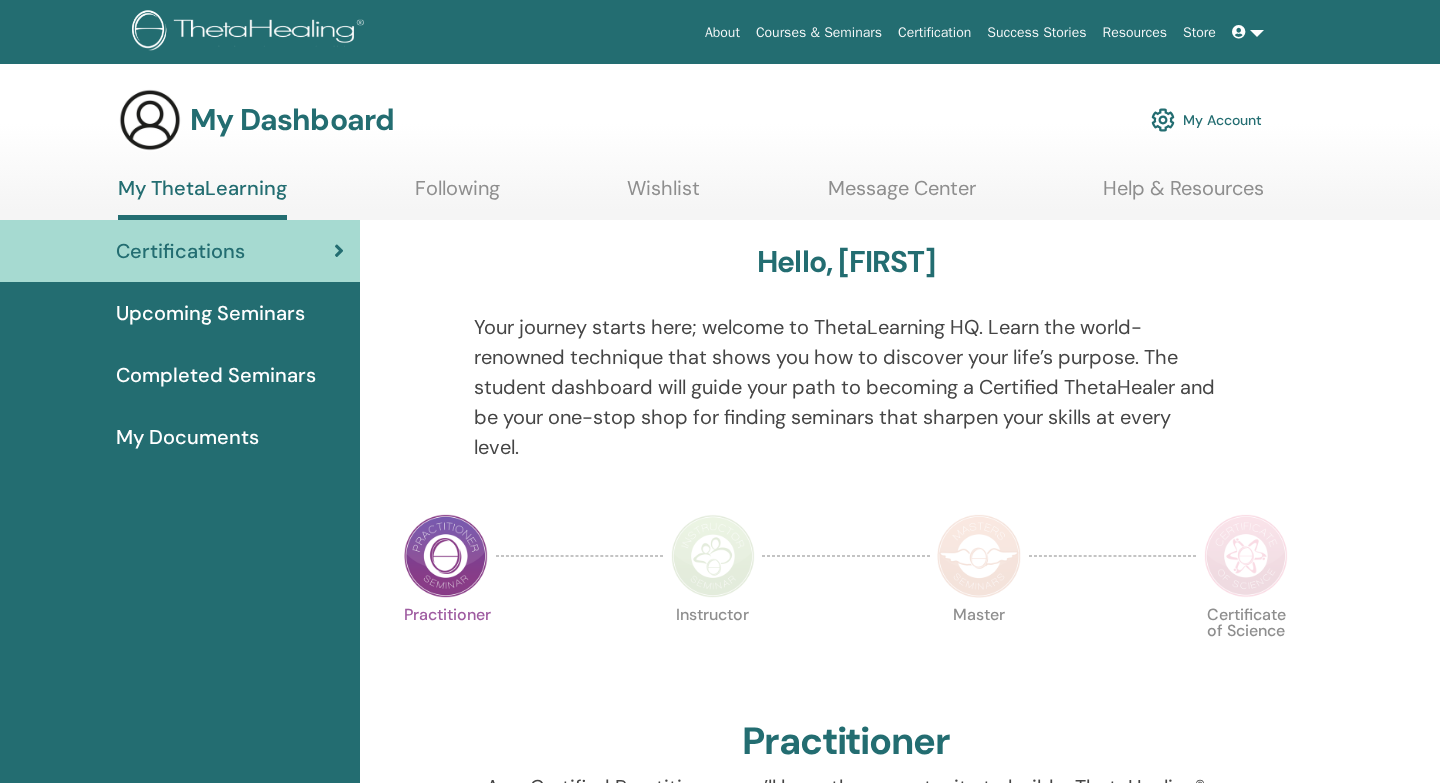 scroll, scrollTop: 0, scrollLeft: 0, axis: both 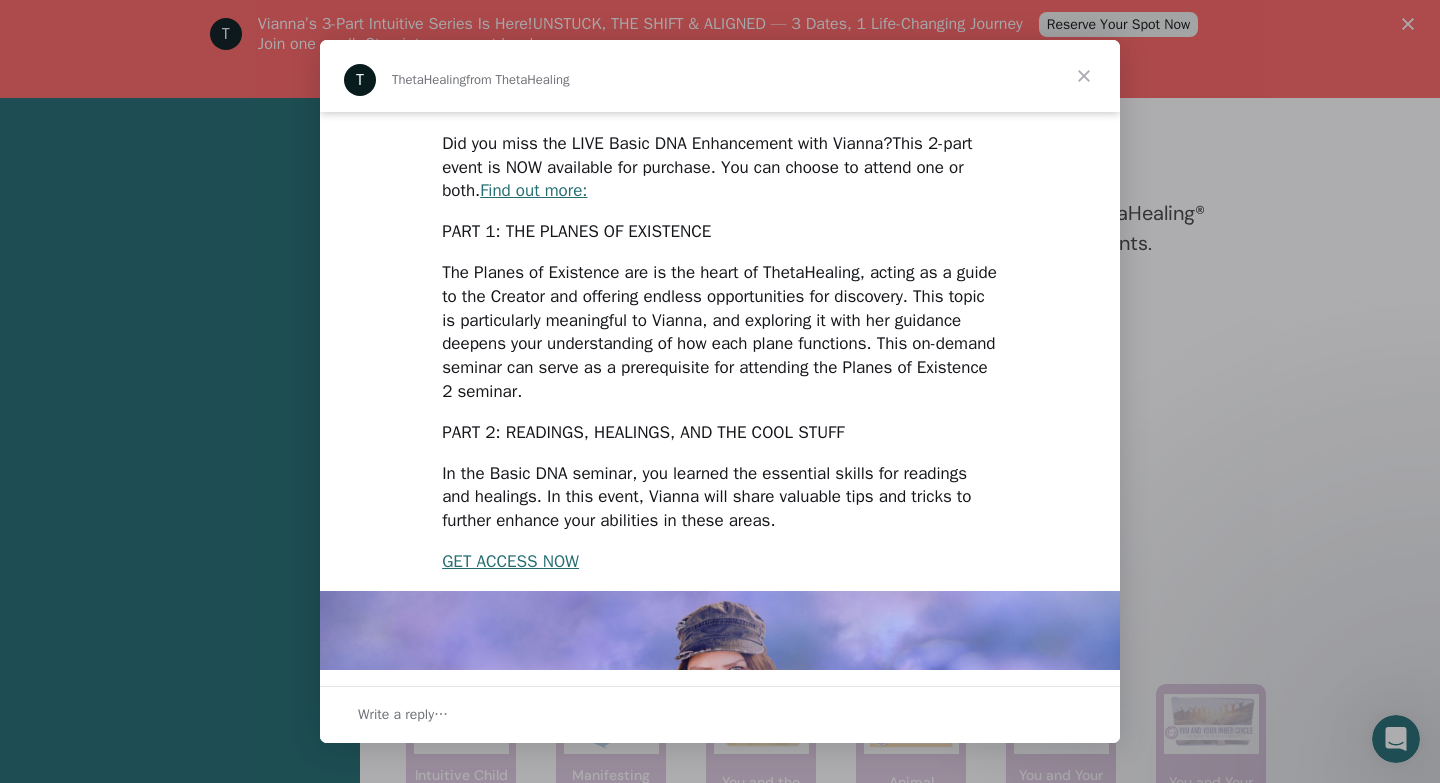 click at bounding box center (1084, 76) 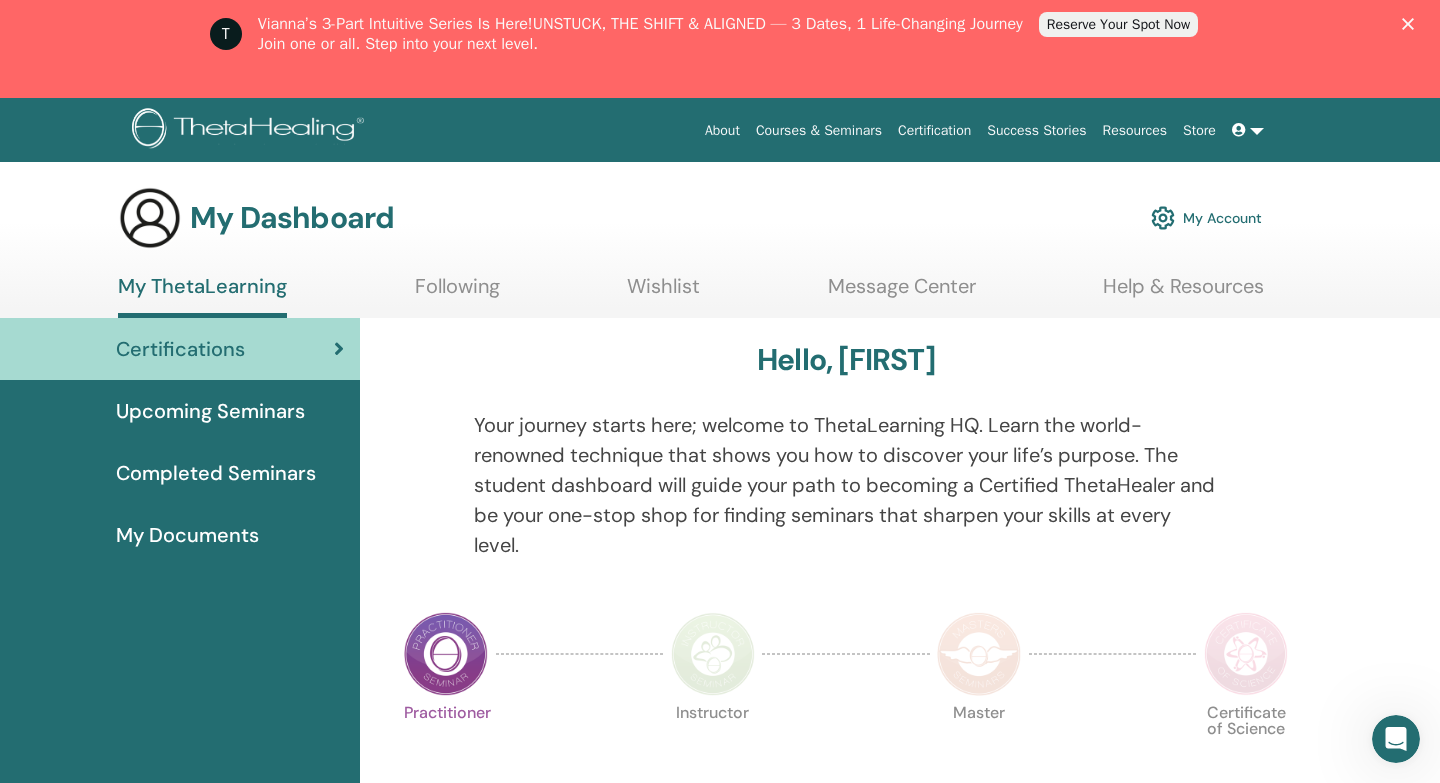 scroll, scrollTop: 0, scrollLeft: 0, axis: both 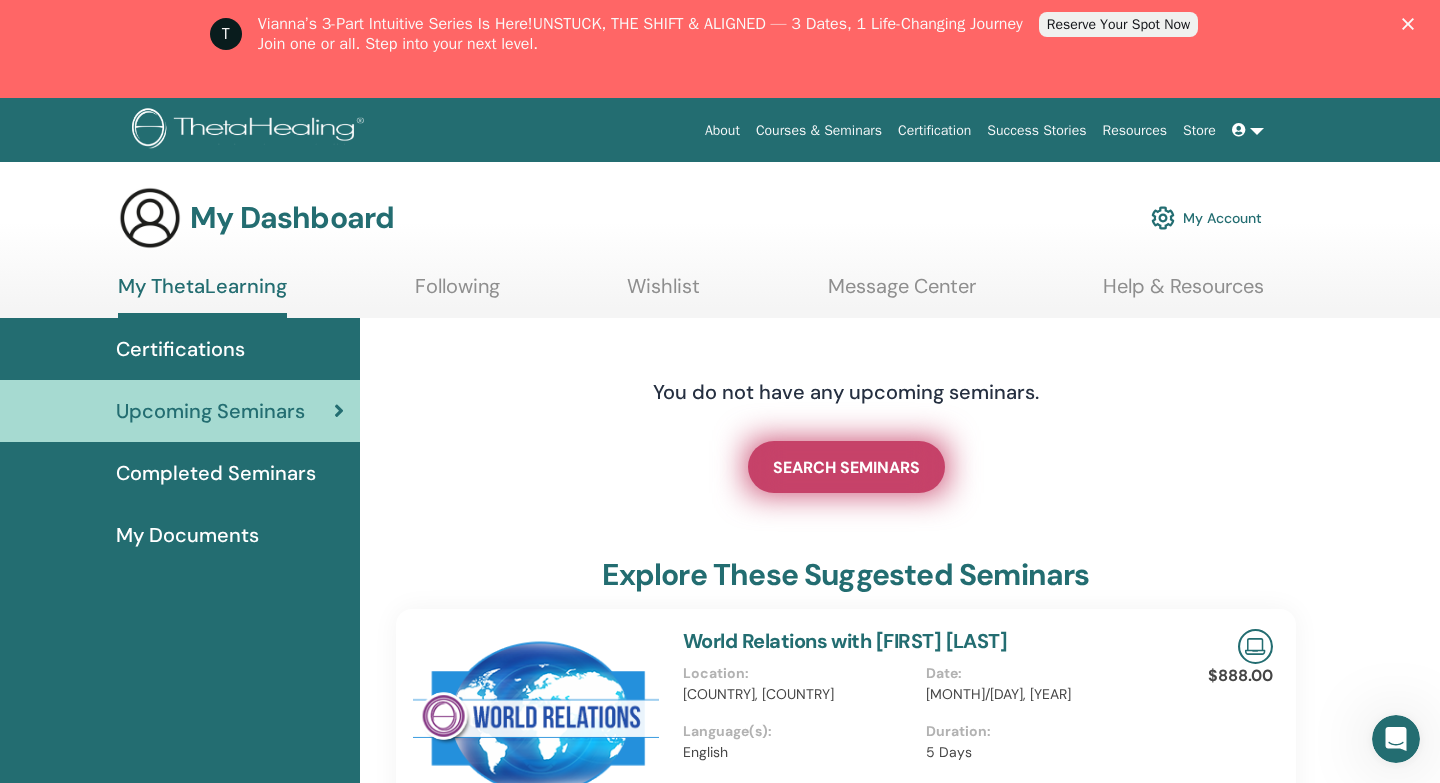 click on "SEARCH SEMINARS" at bounding box center [846, 467] 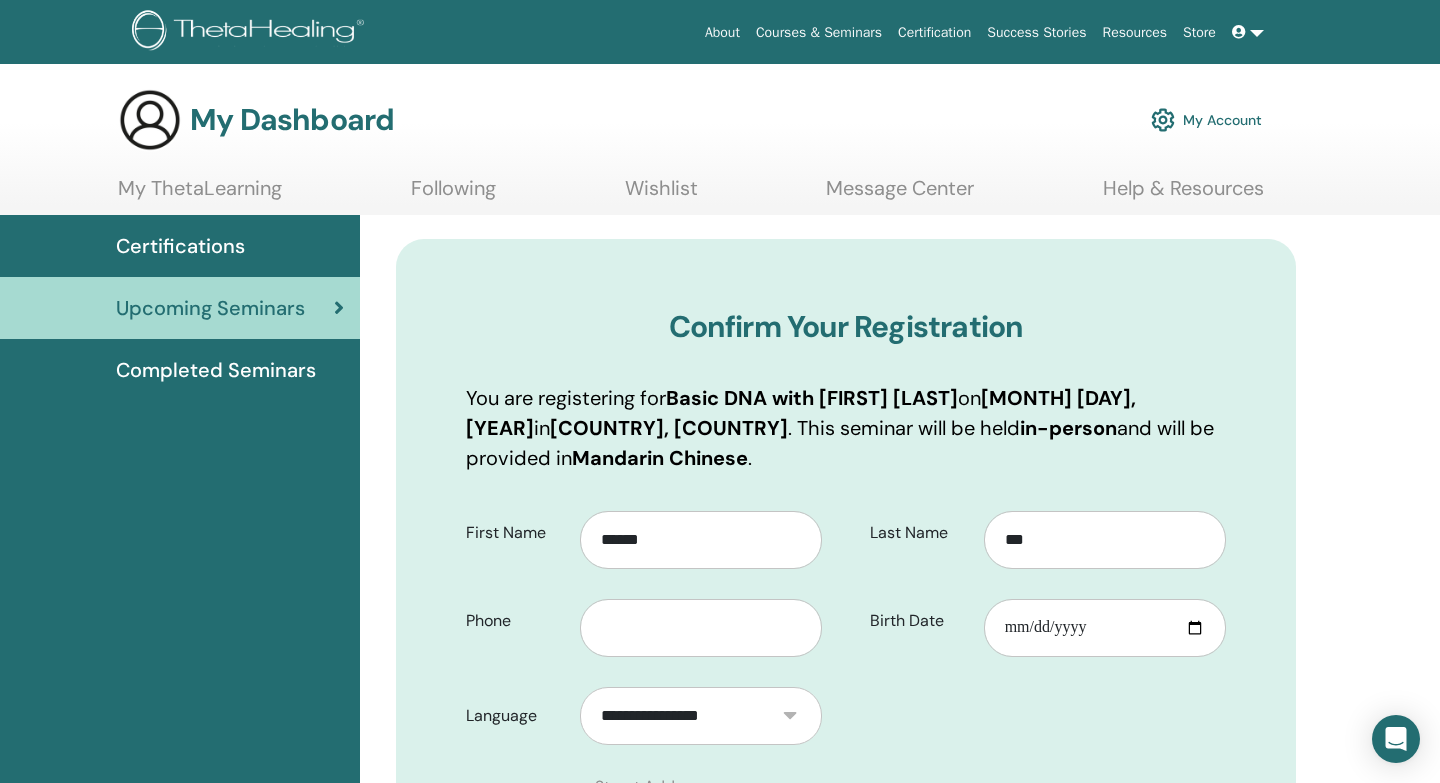 scroll, scrollTop: 0, scrollLeft: 0, axis: both 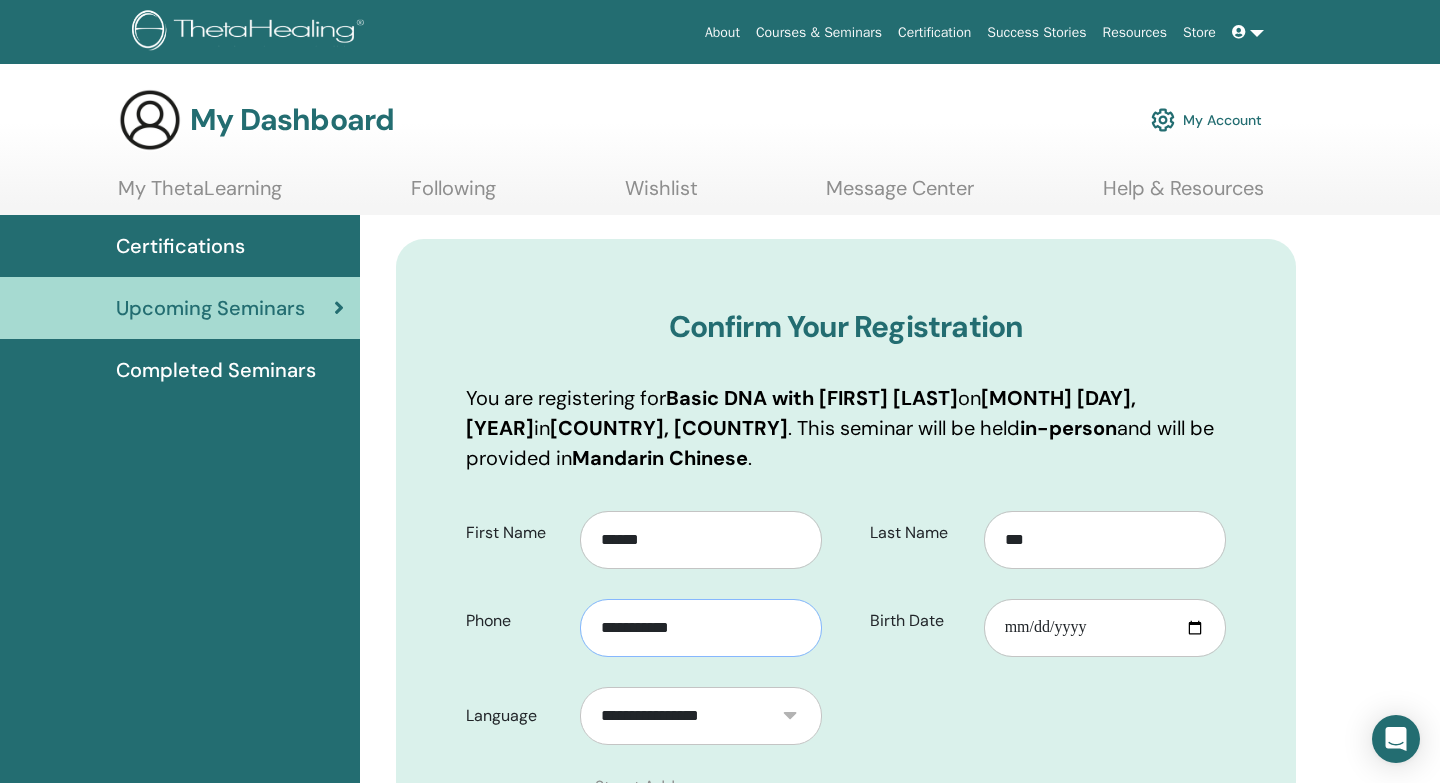 click on "**********" at bounding box center (701, 628) 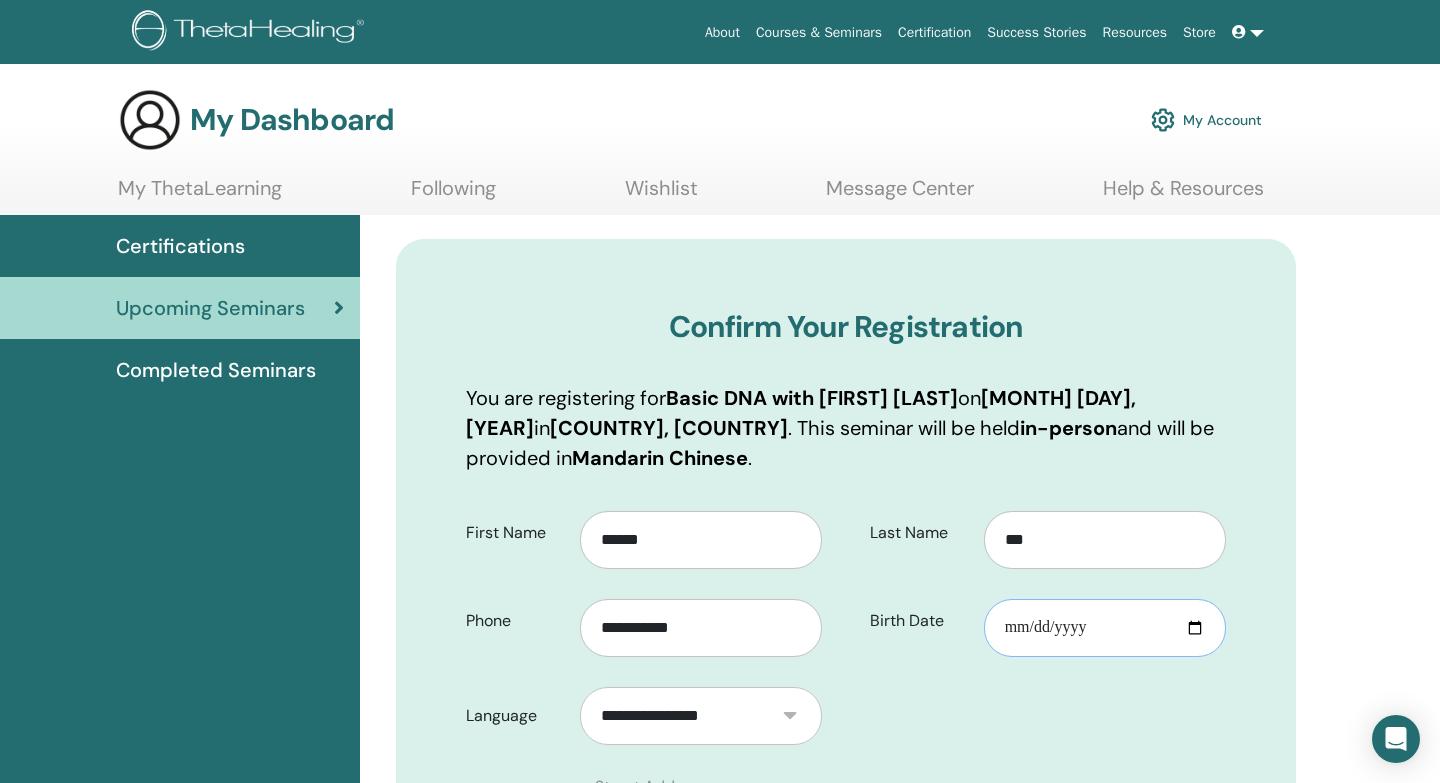 click on "Birth Date" at bounding box center (1105, 628) 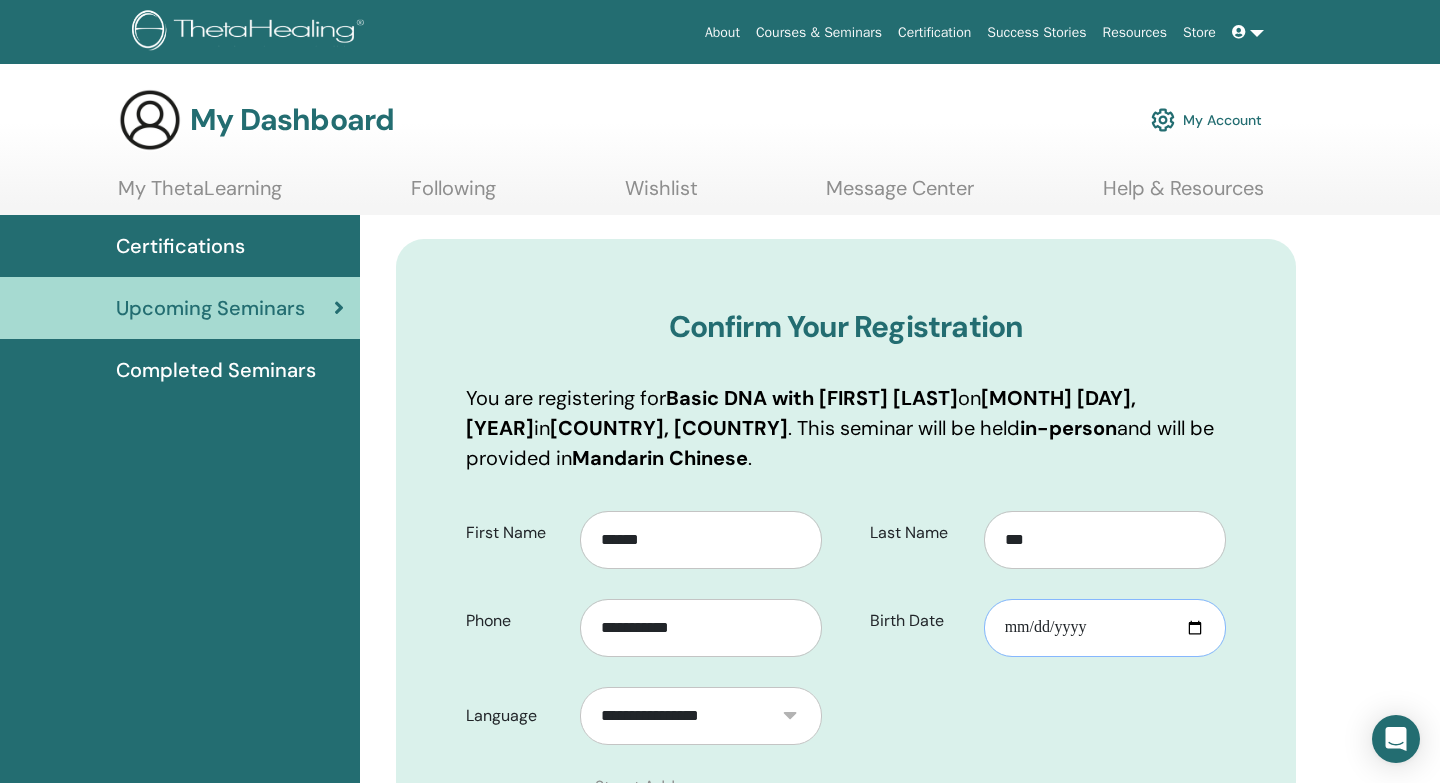 click on "Birth Date" at bounding box center [1105, 628] 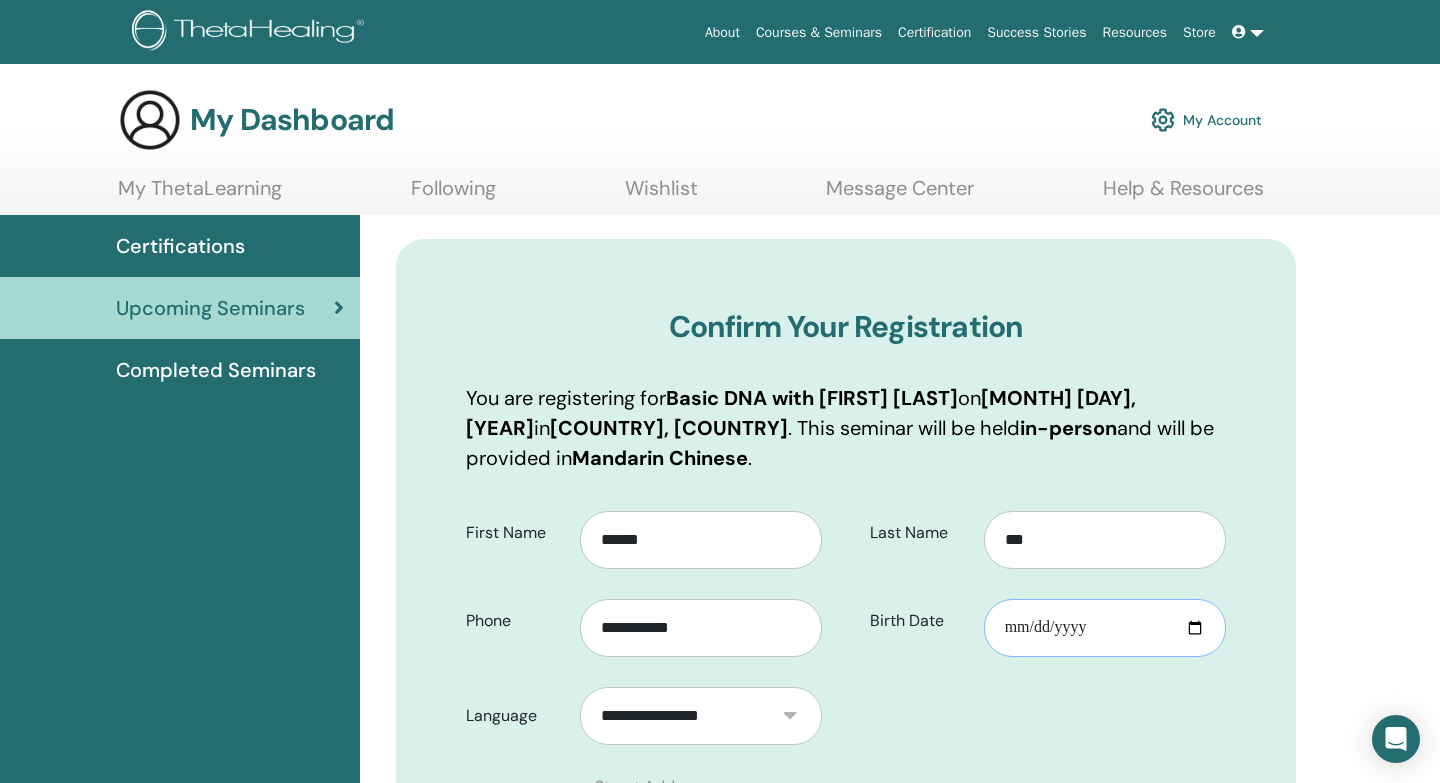 type on "**********" 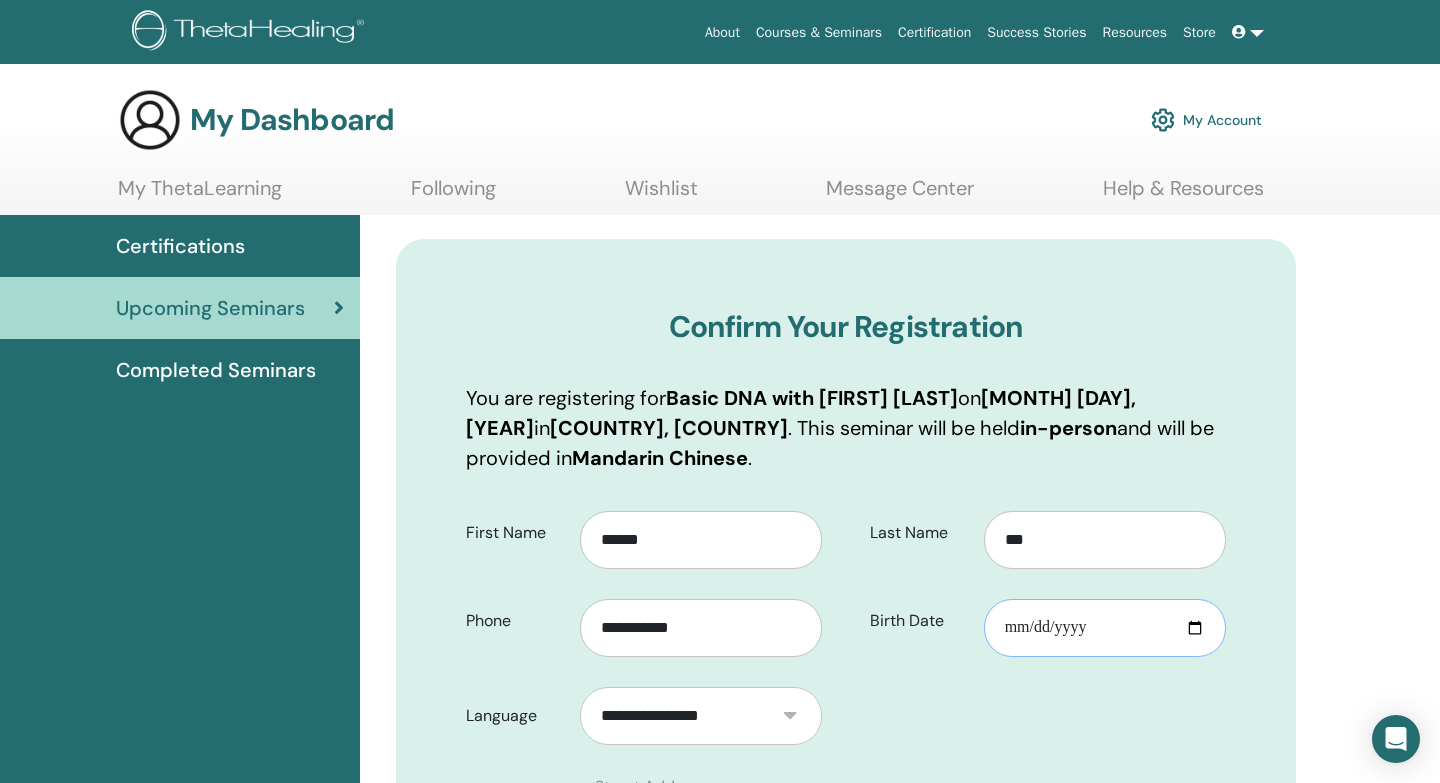 click on "**********" at bounding box center (1105, 628) 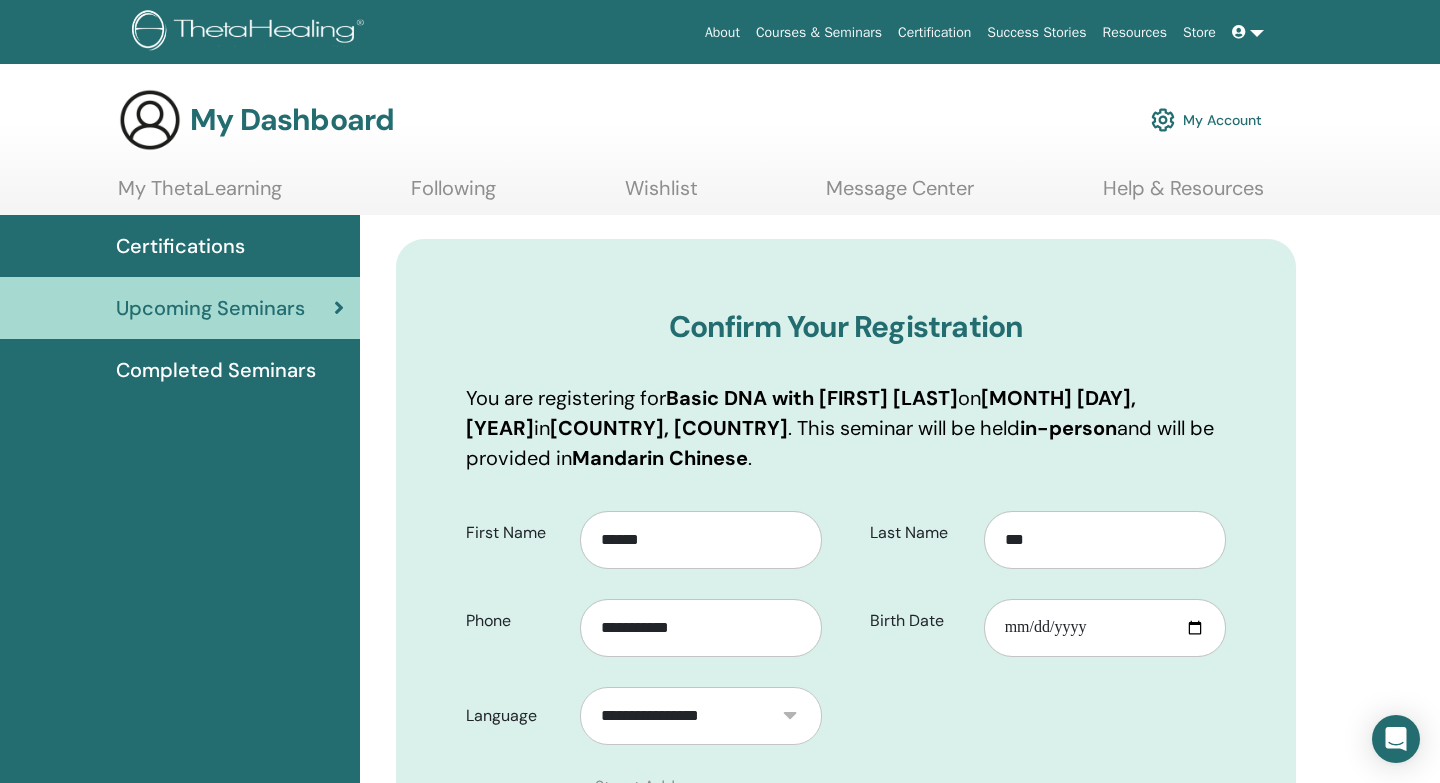click on "**********" at bounding box center [1043, 585] 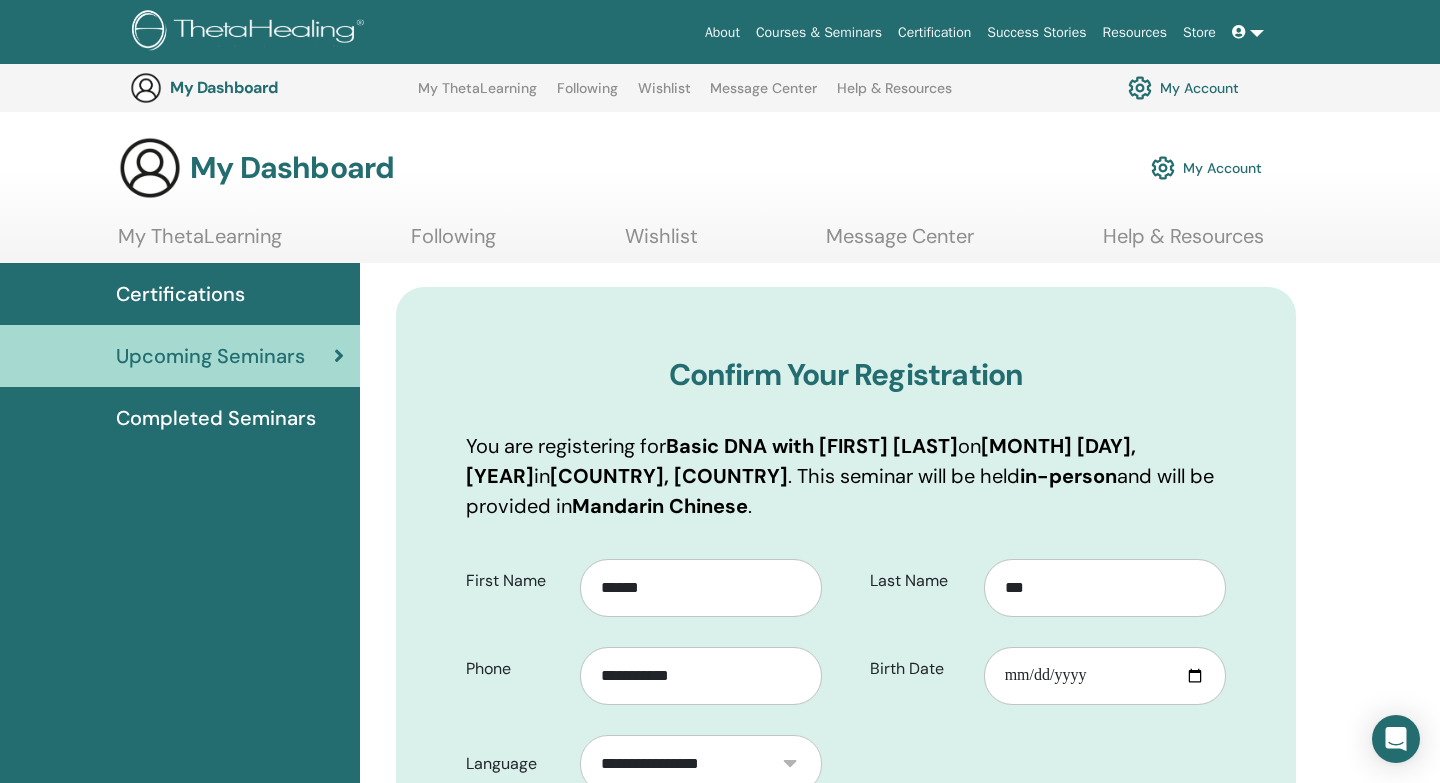 scroll, scrollTop: 223, scrollLeft: 0, axis: vertical 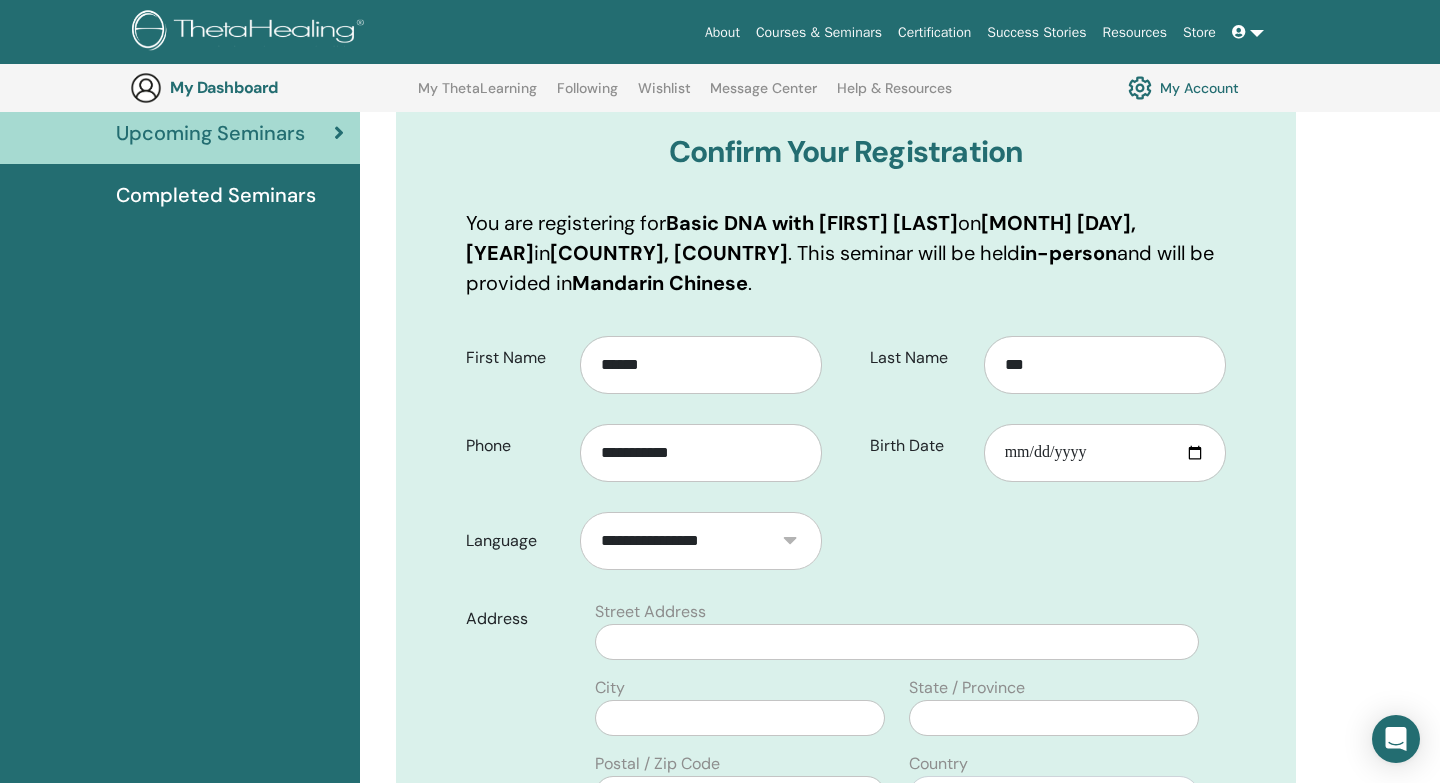 click on "**********" at bounding box center [846, 756] 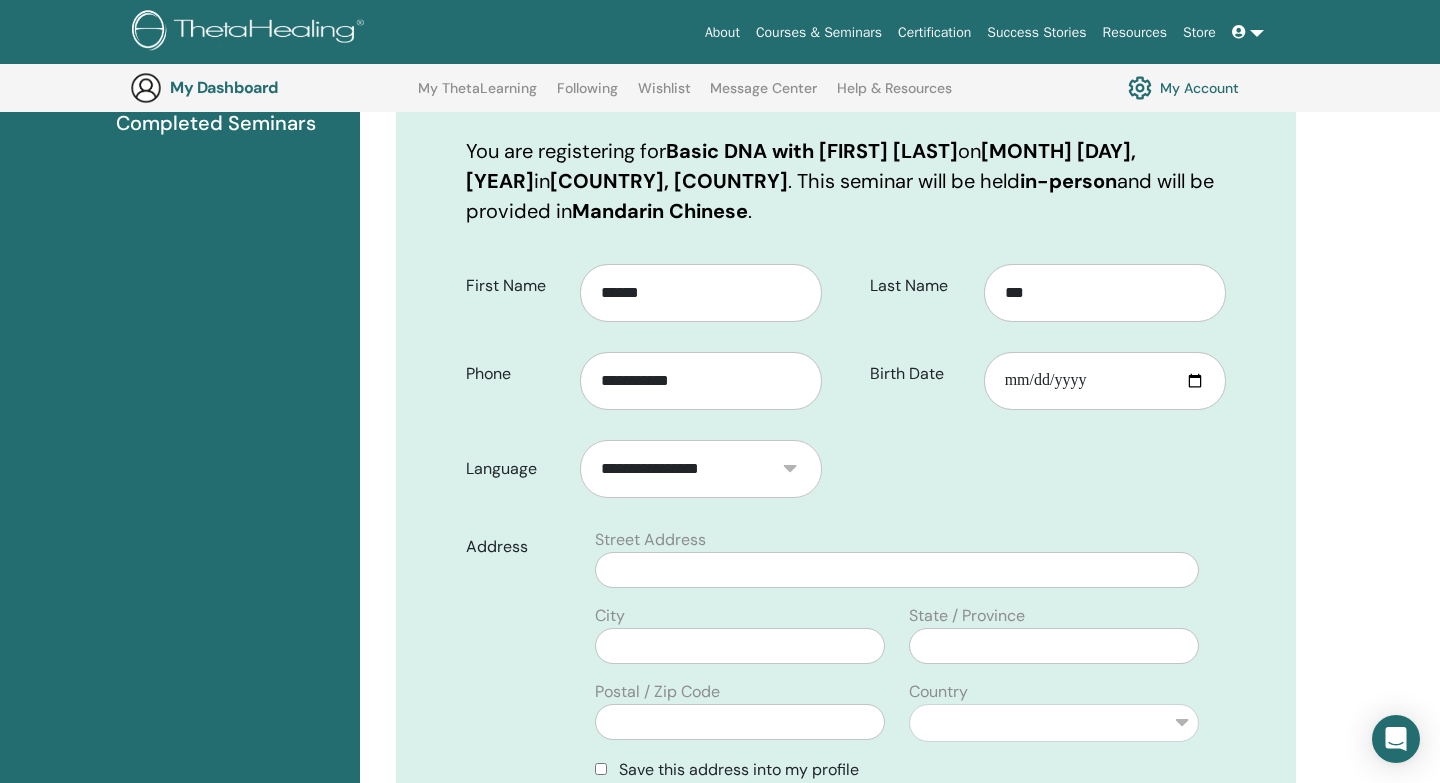 scroll, scrollTop: 306, scrollLeft: 0, axis: vertical 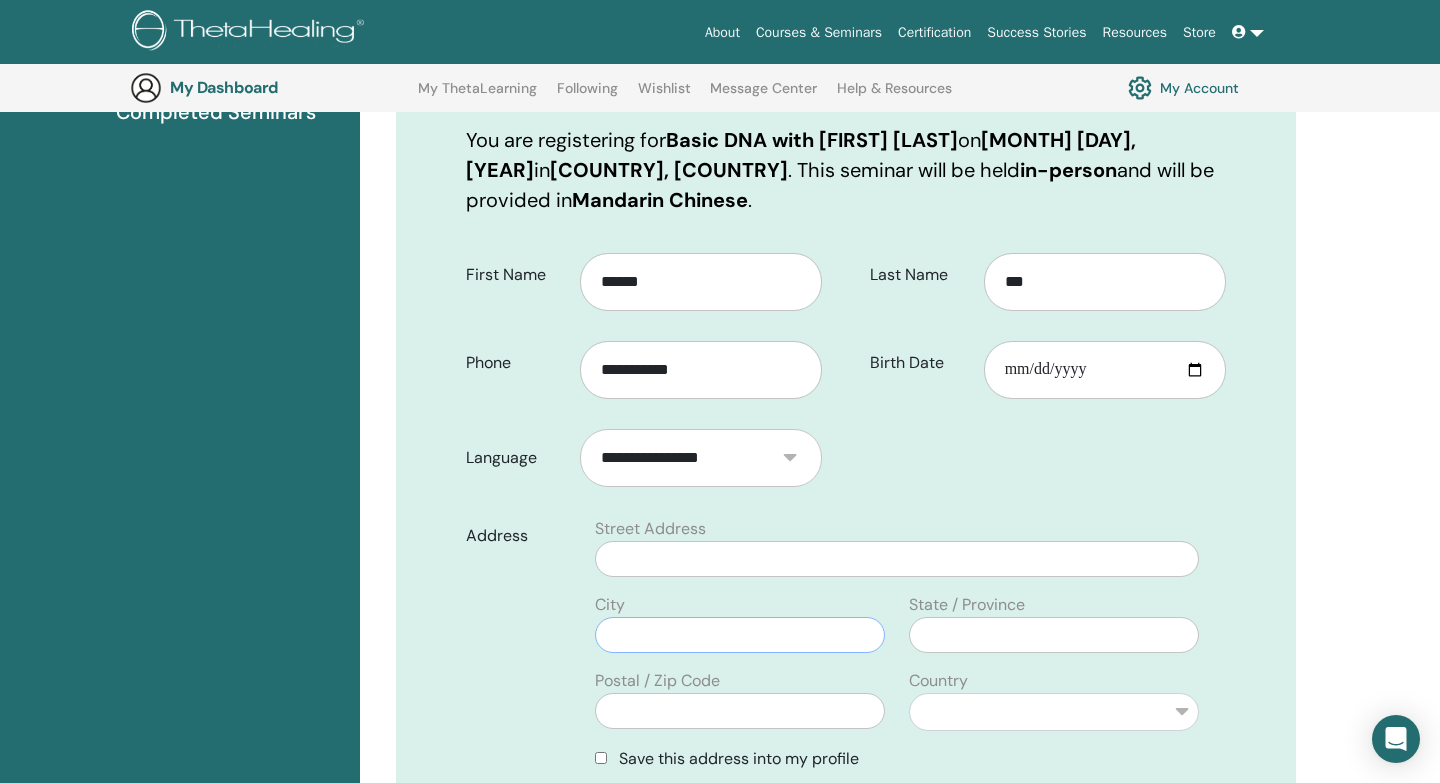 click at bounding box center (740, 635) 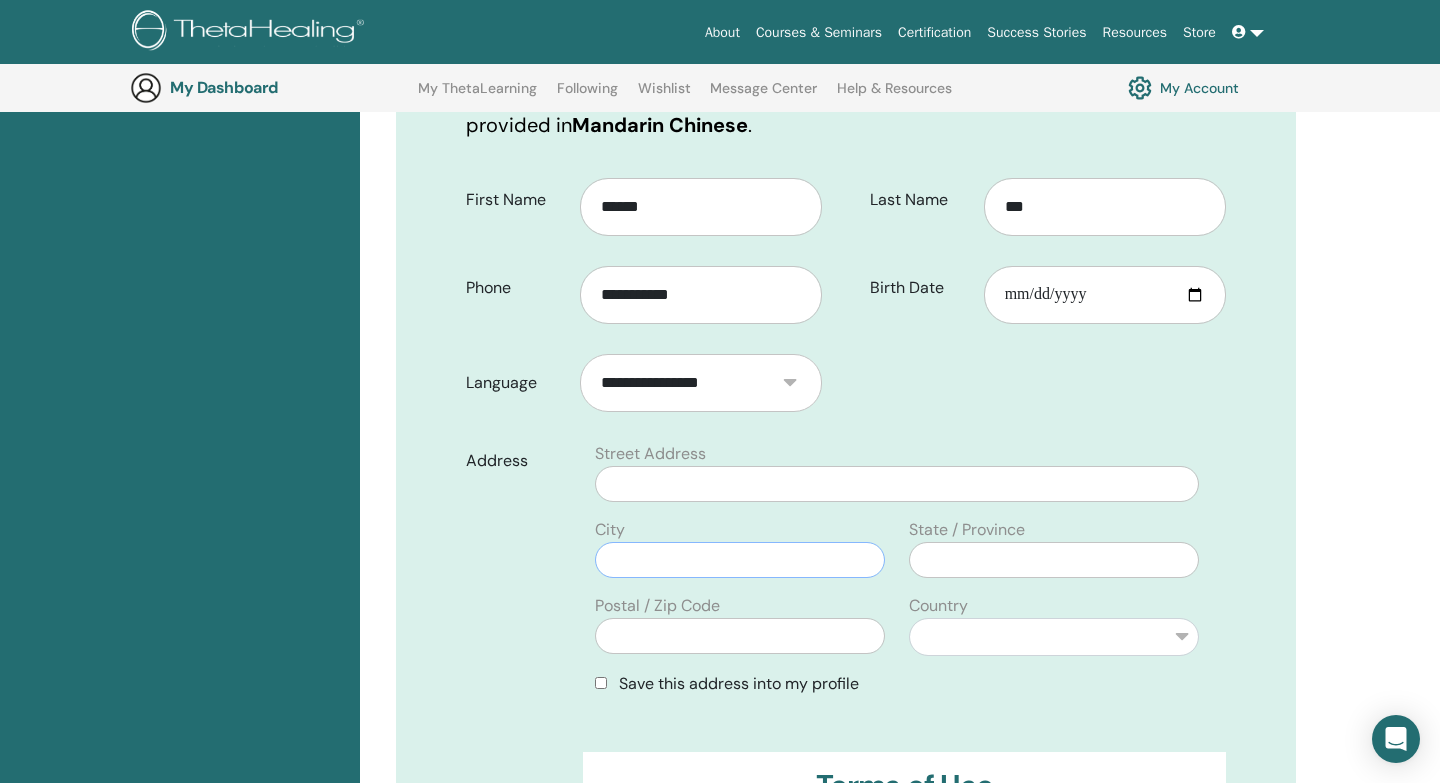 scroll, scrollTop: 387, scrollLeft: 0, axis: vertical 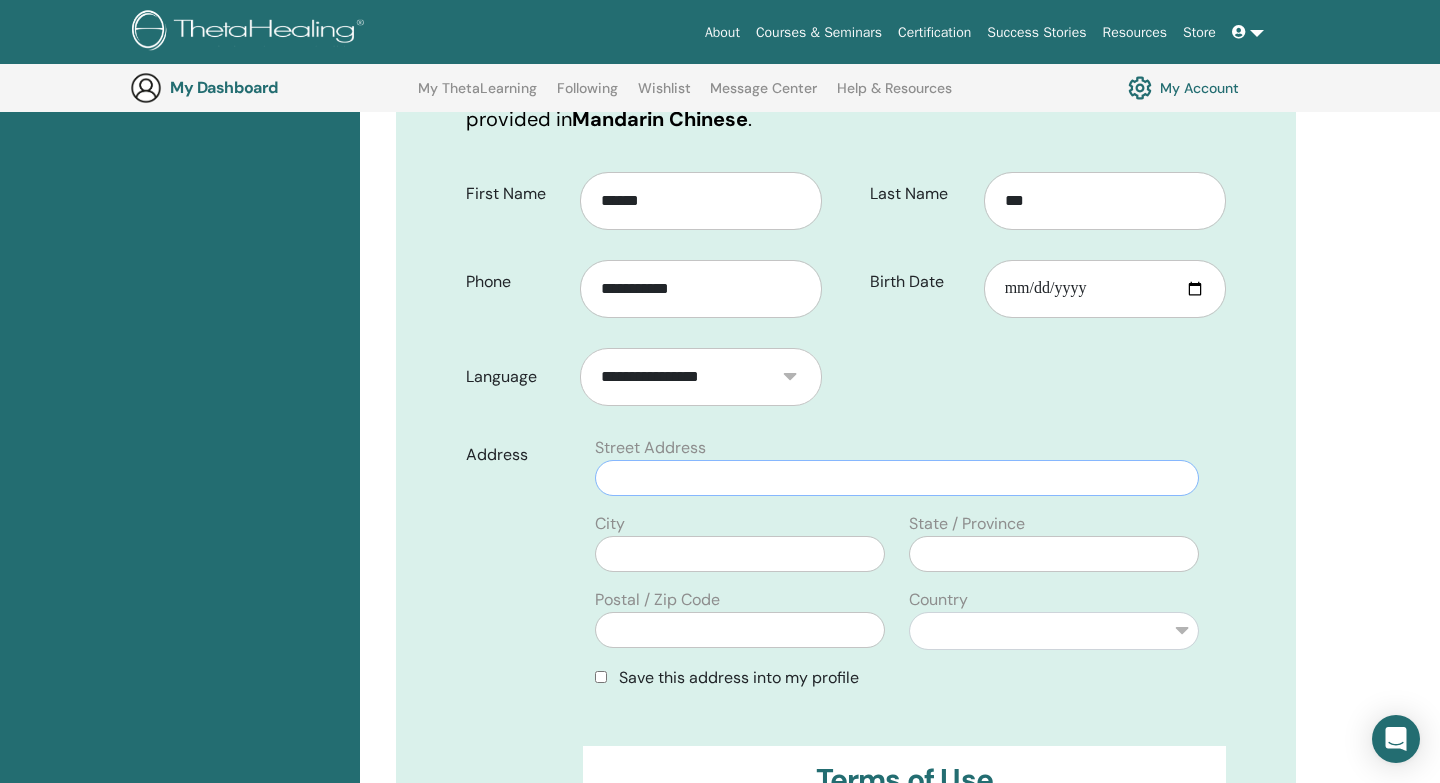 click at bounding box center (897, 478) 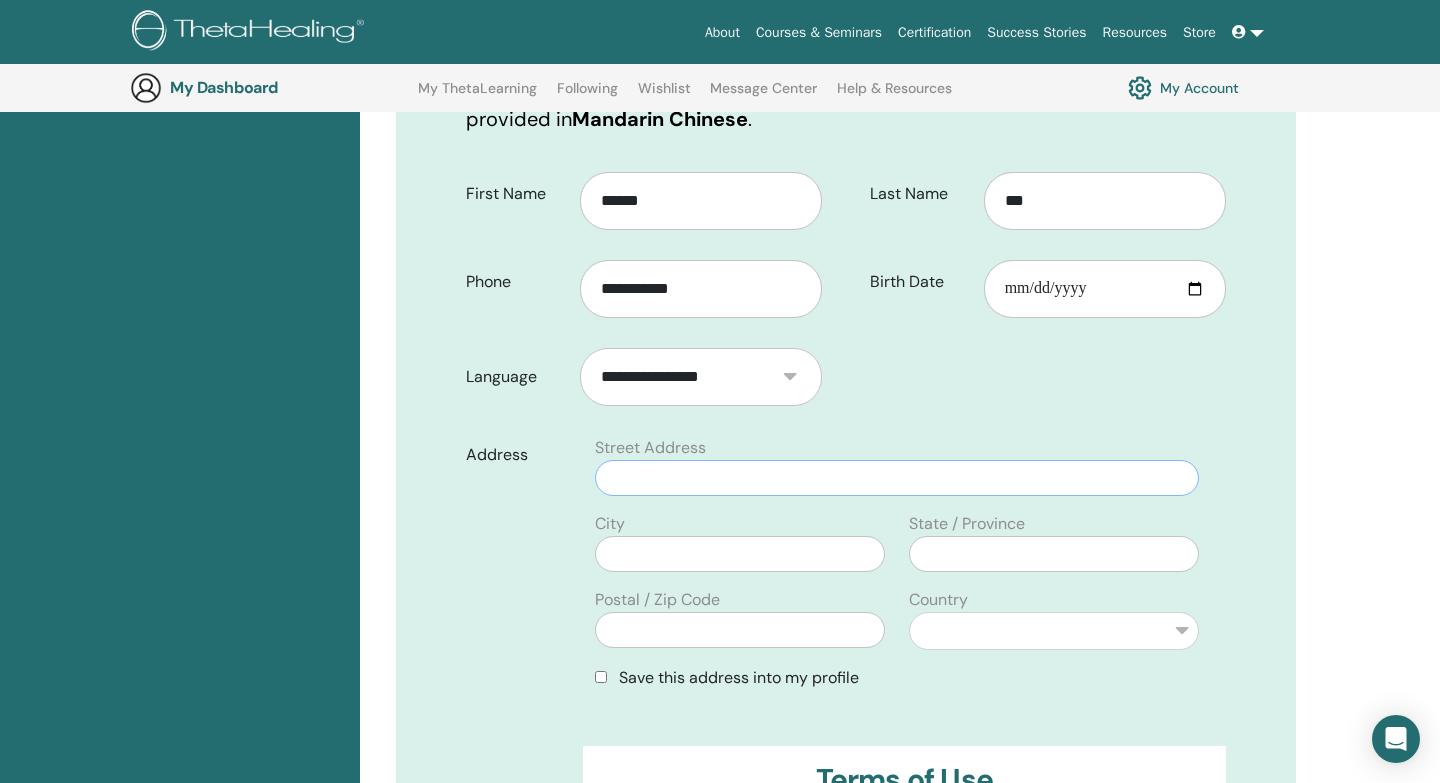 click at bounding box center (897, 478) 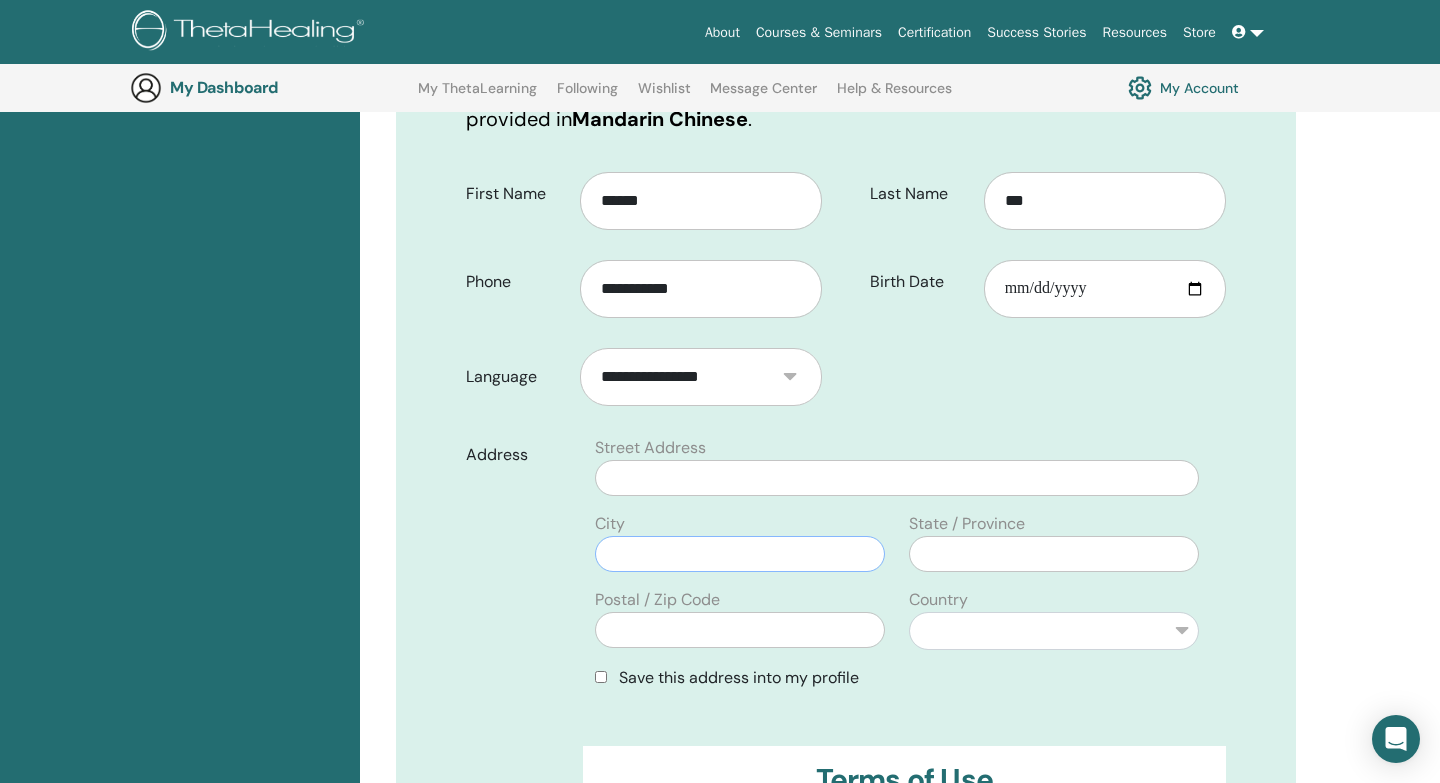 click at bounding box center (740, 554) 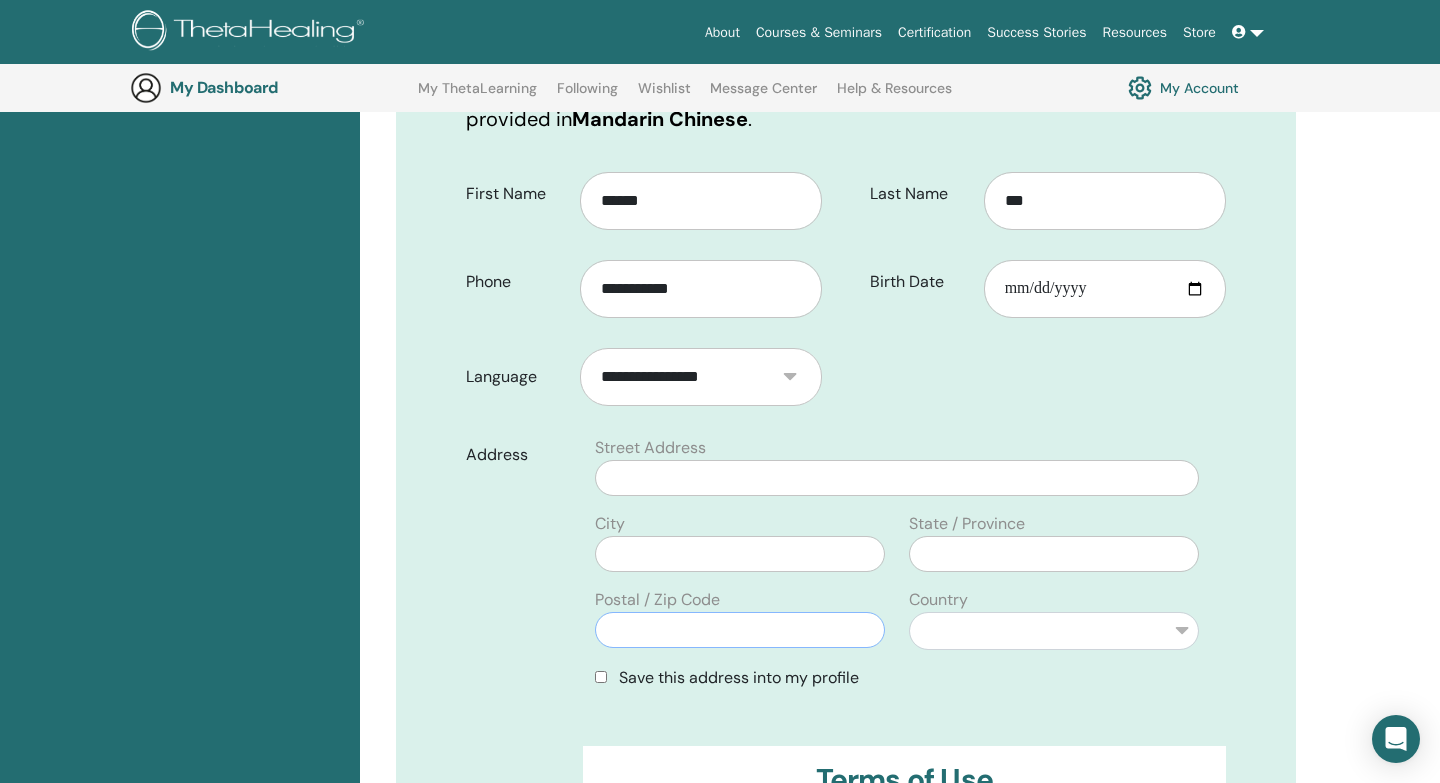 click at bounding box center [740, 630] 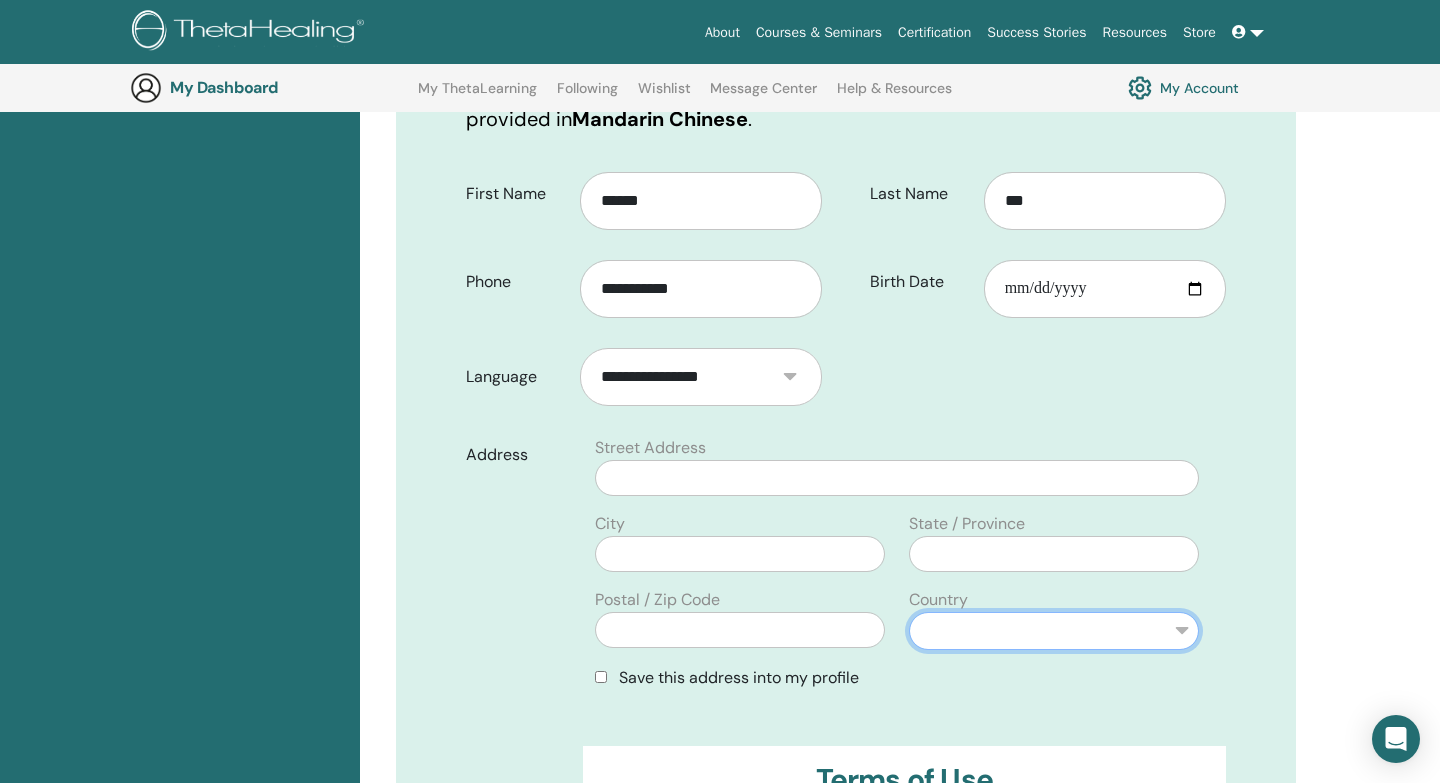 click on "**********" at bounding box center [1054, 631] 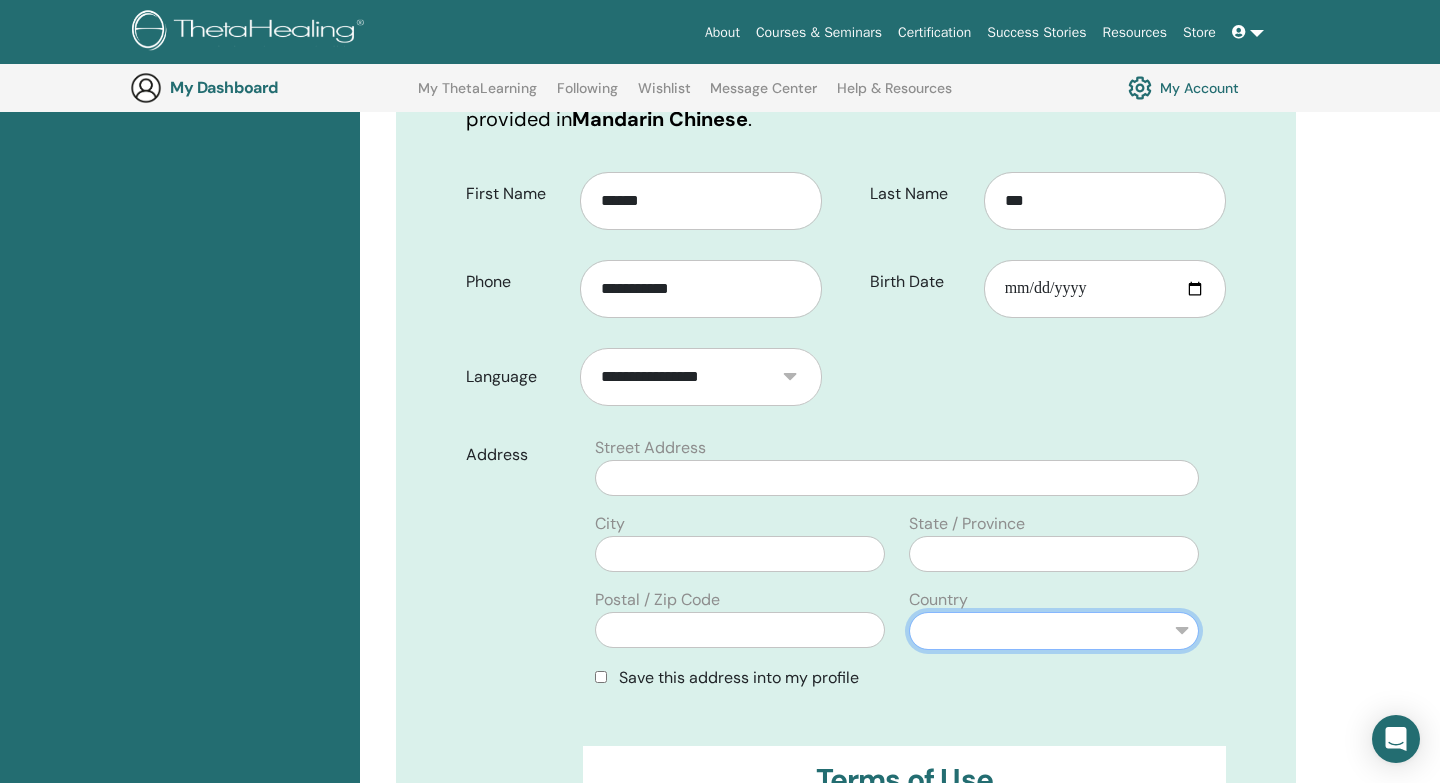 select on "**" 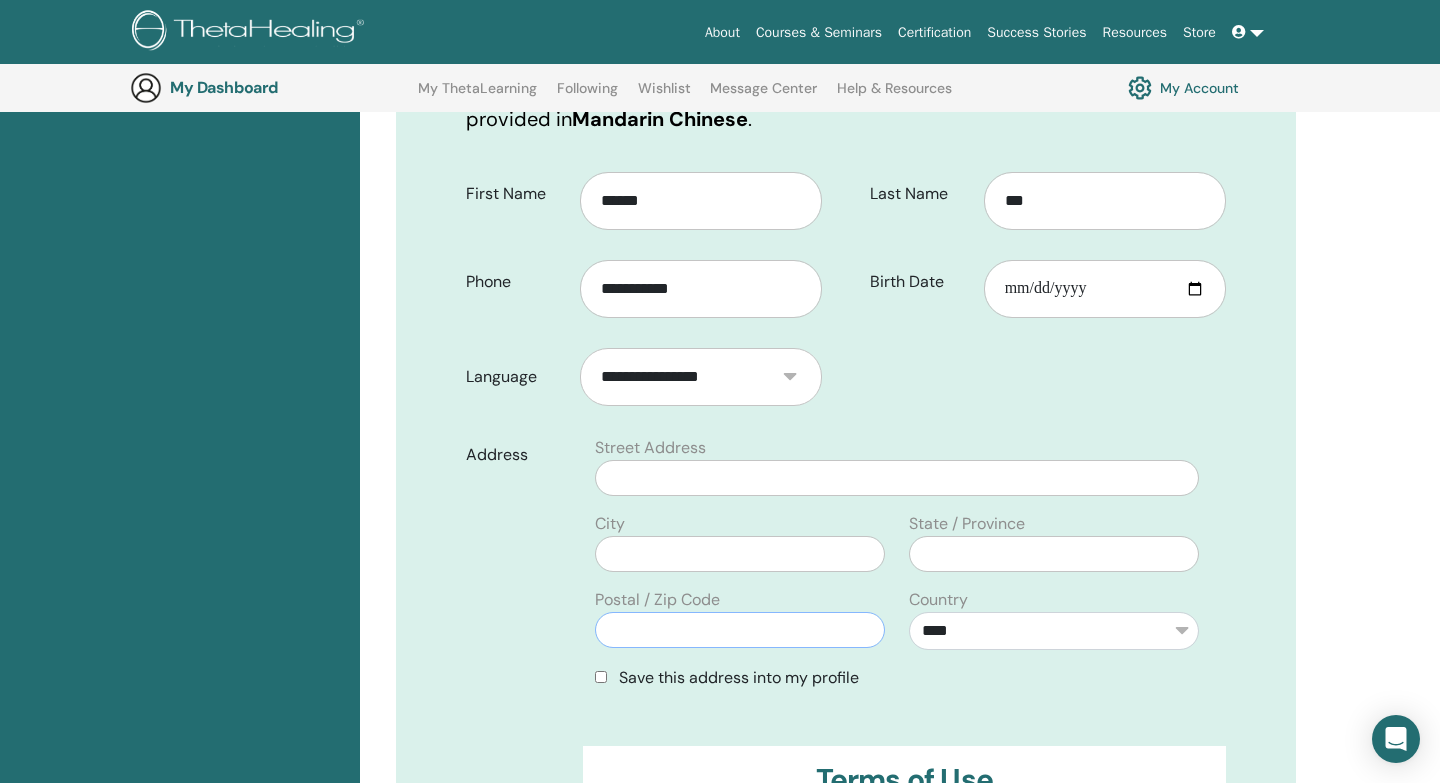 click at bounding box center (740, 630) 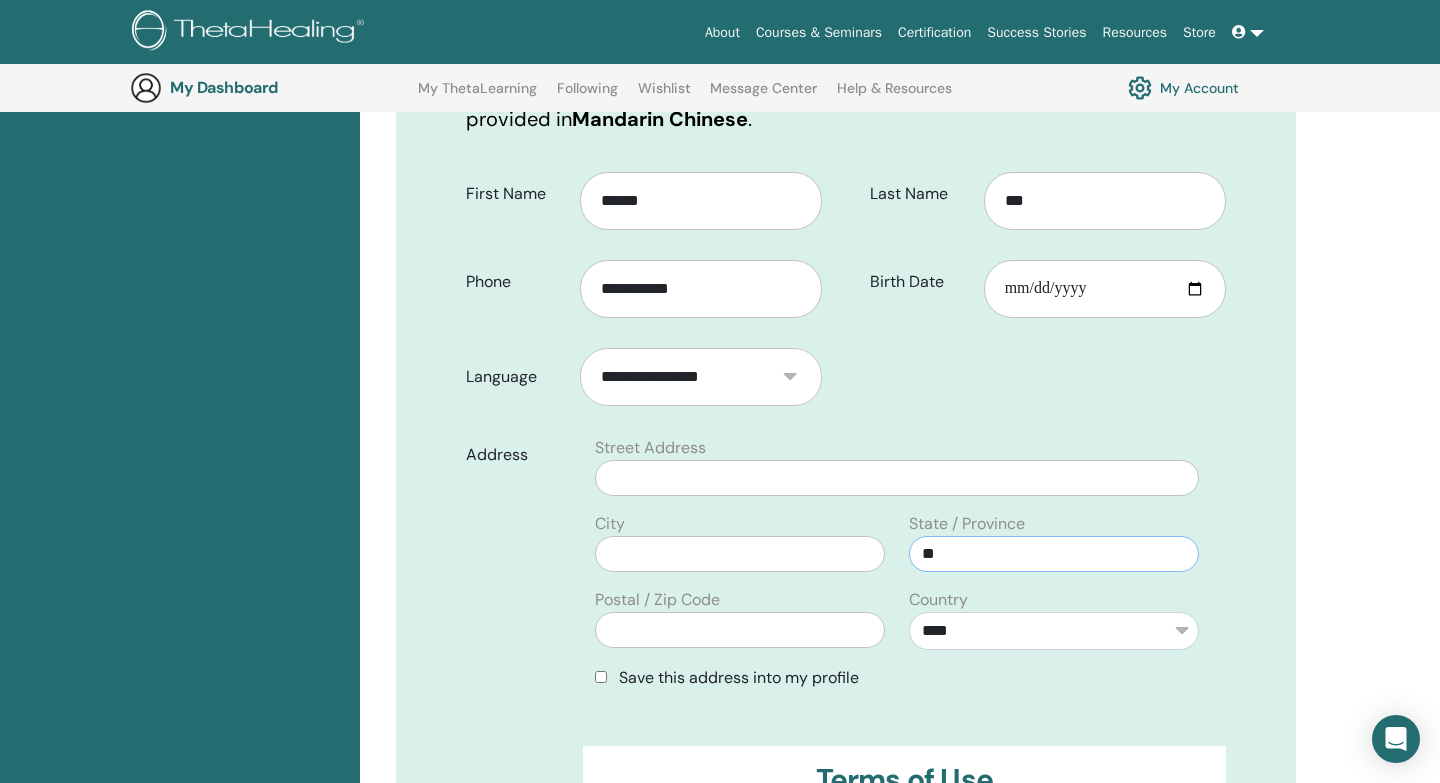 type on "*" 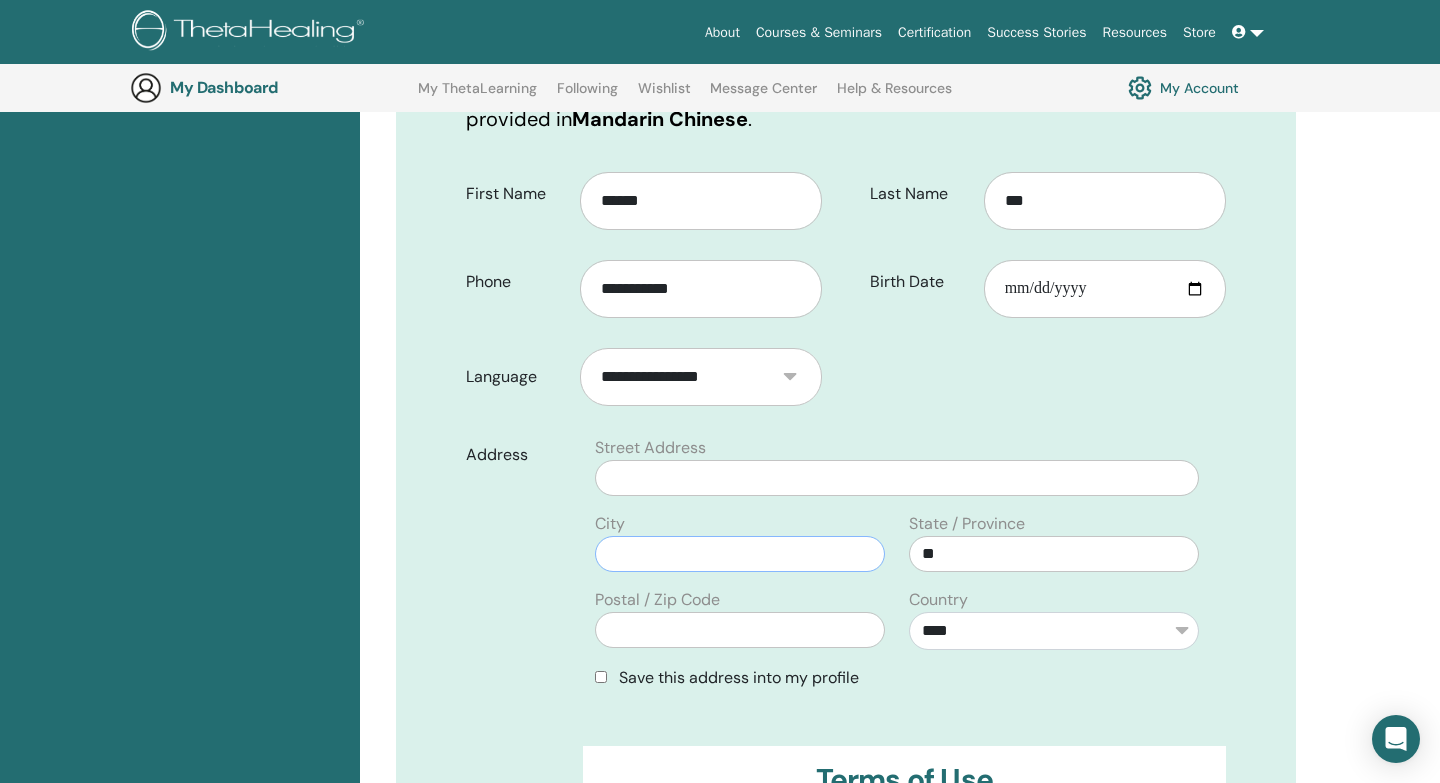 click at bounding box center (740, 554) 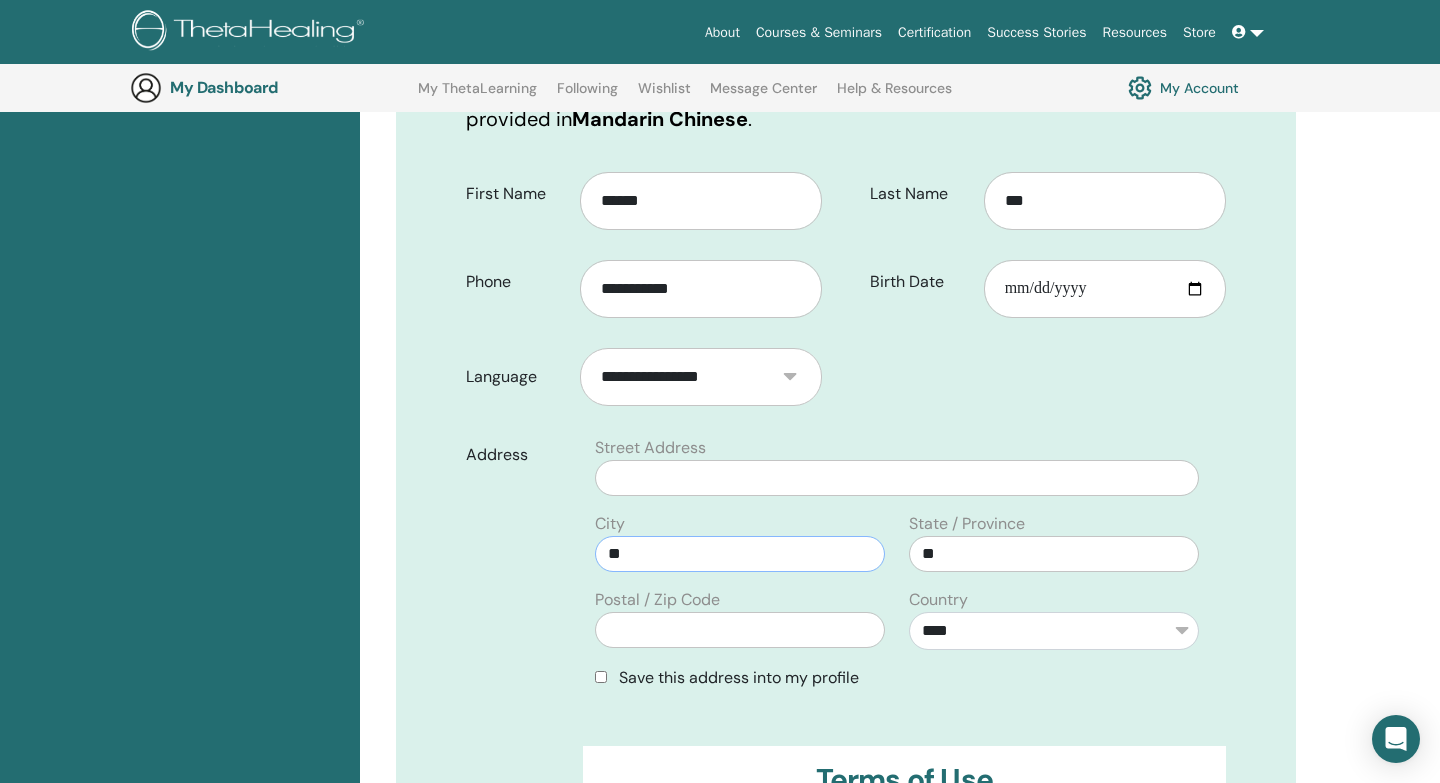 type on "**" 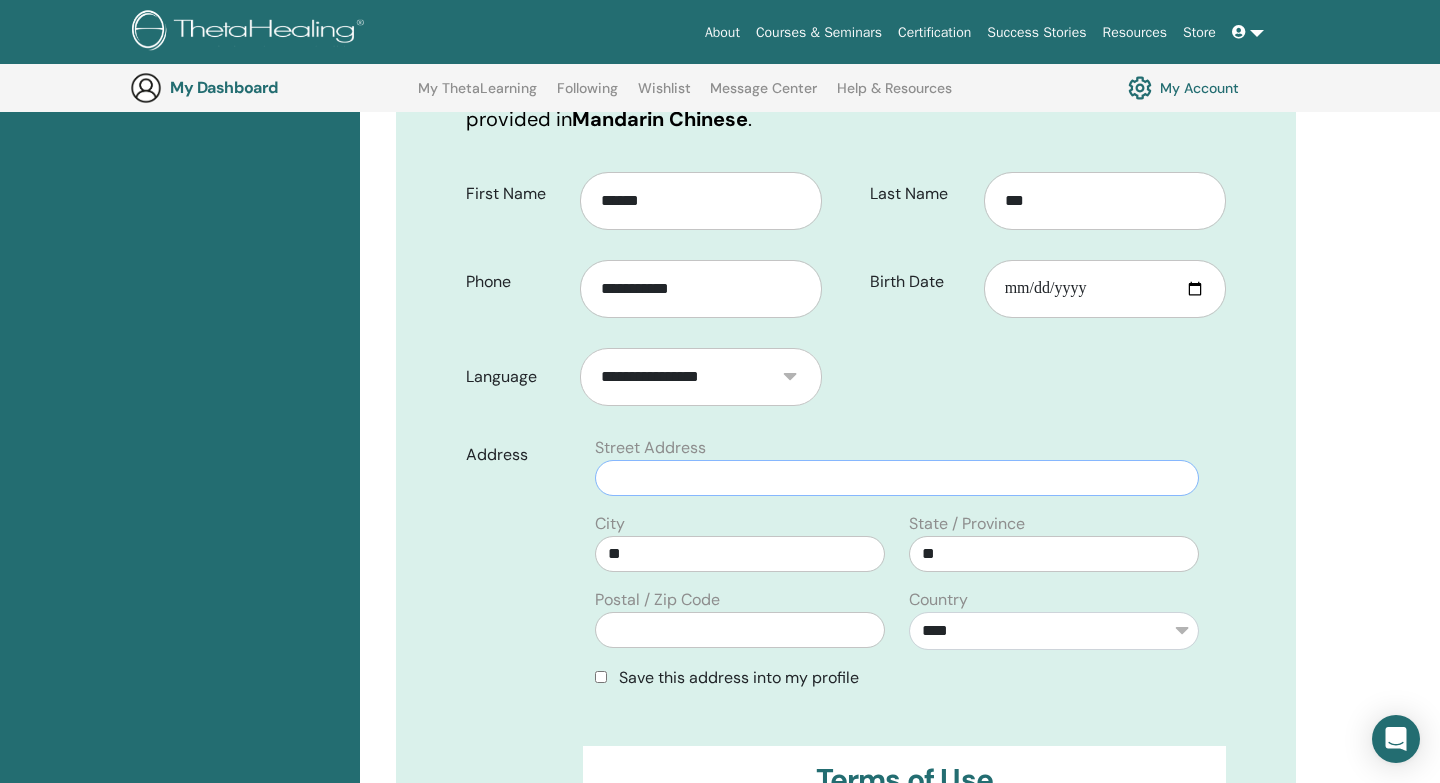 click at bounding box center (897, 478) 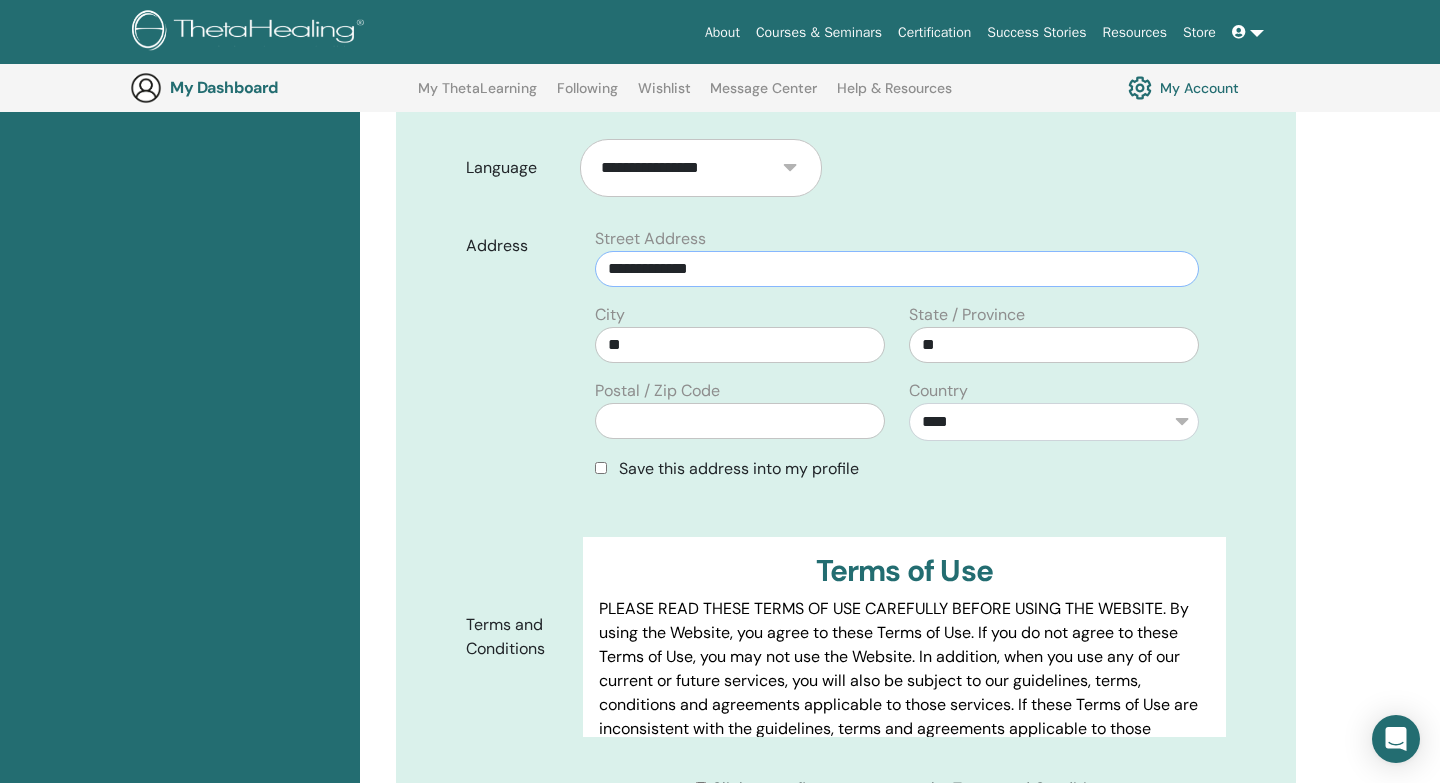 scroll, scrollTop: 600, scrollLeft: 0, axis: vertical 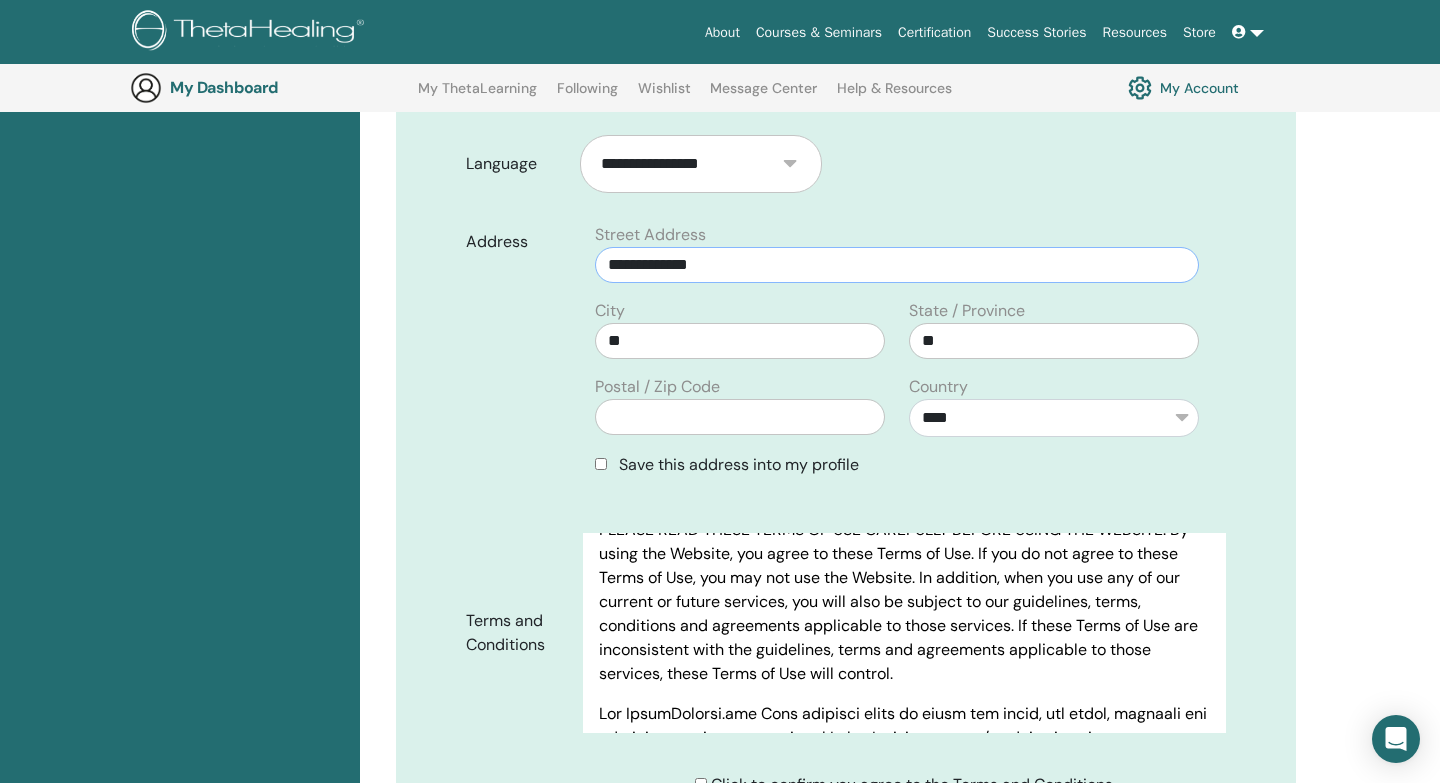 type on "**********" 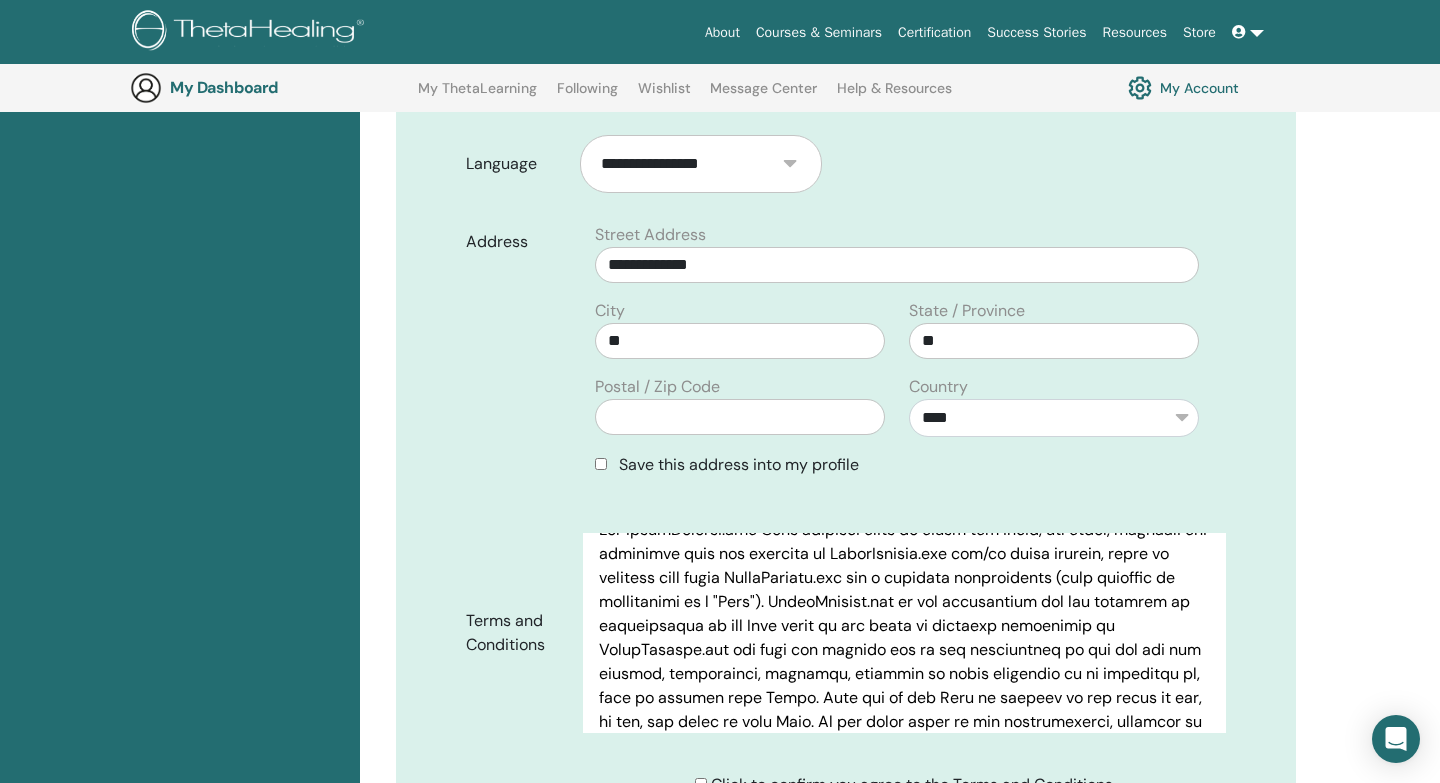 scroll, scrollTop: 273, scrollLeft: 0, axis: vertical 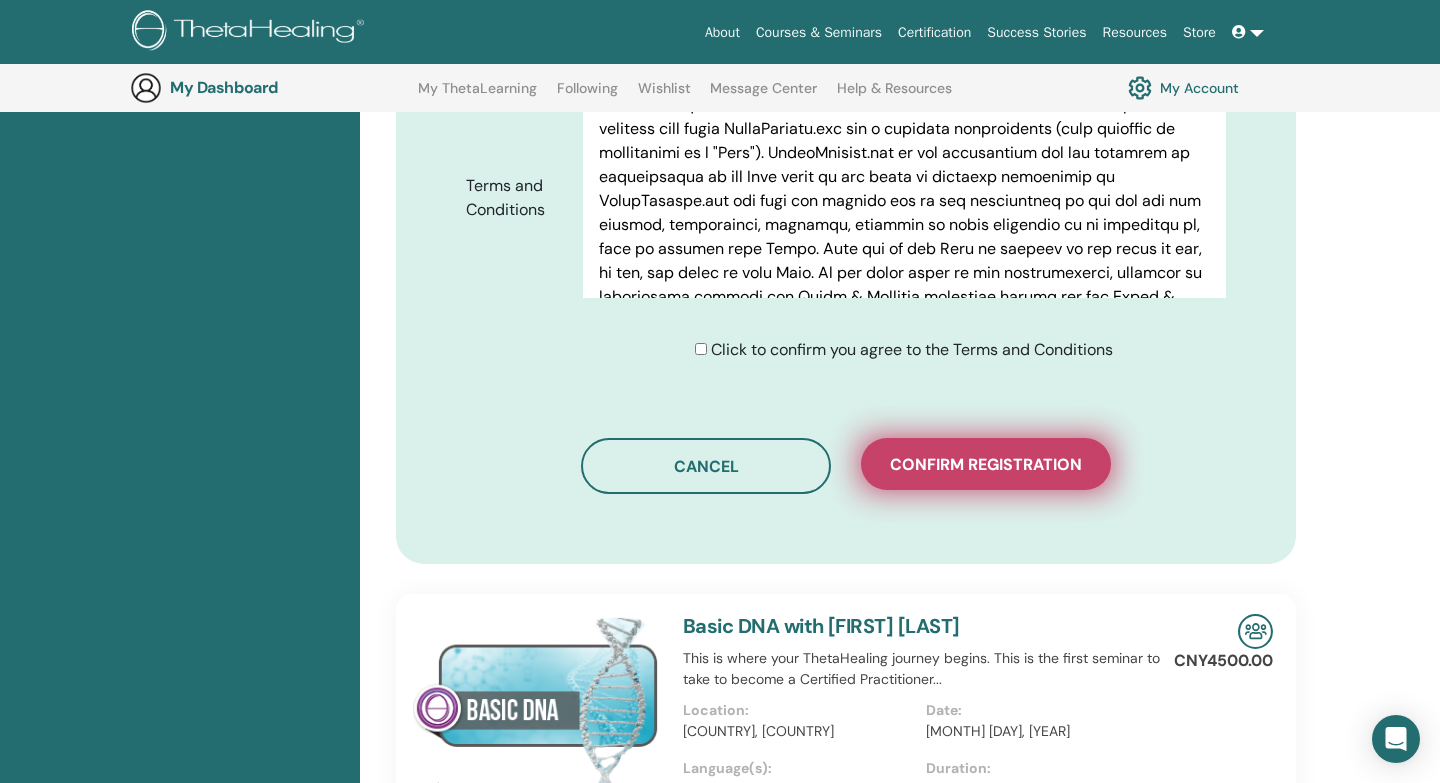 click on "Confirm registration" at bounding box center [986, 464] 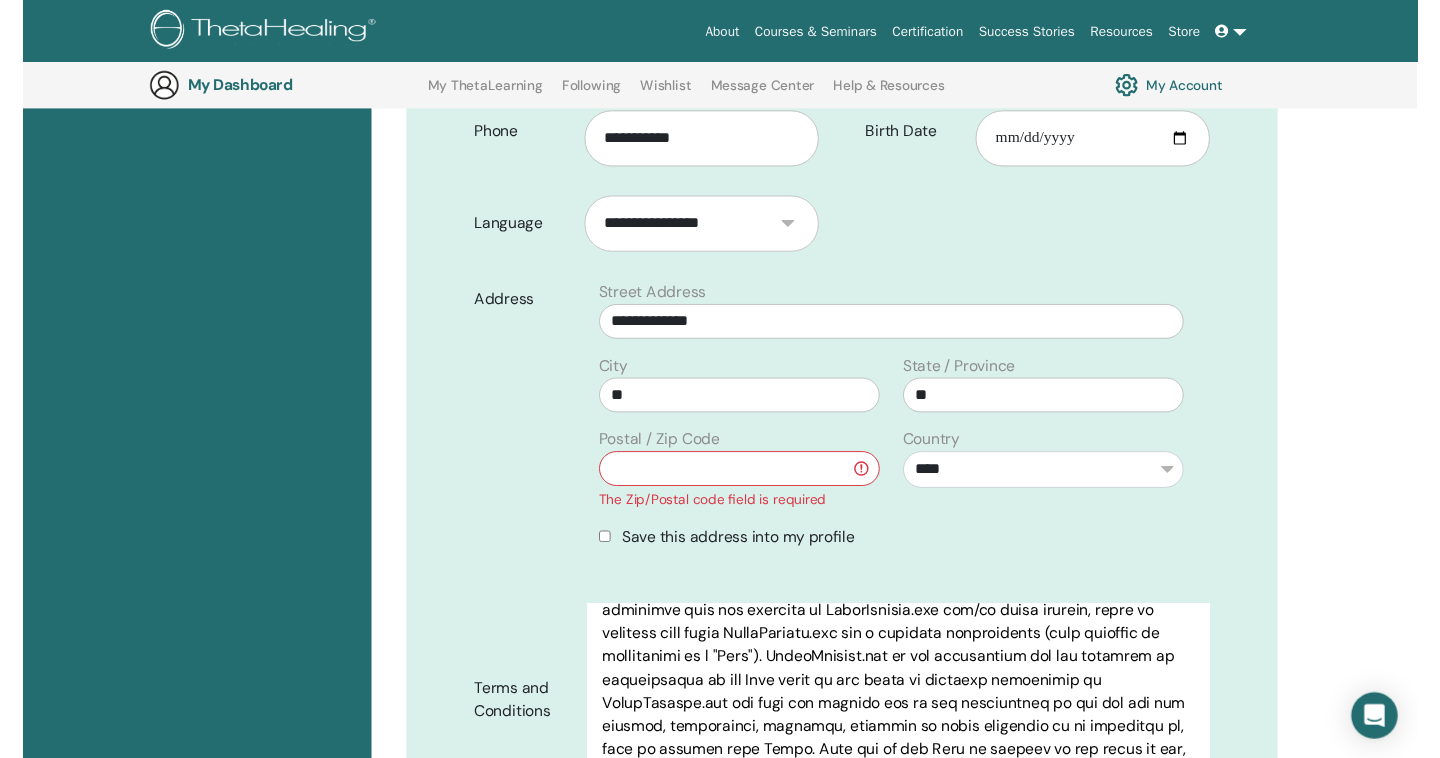 scroll, scrollTop: 532, scrollLeft: 0, axis: vertical 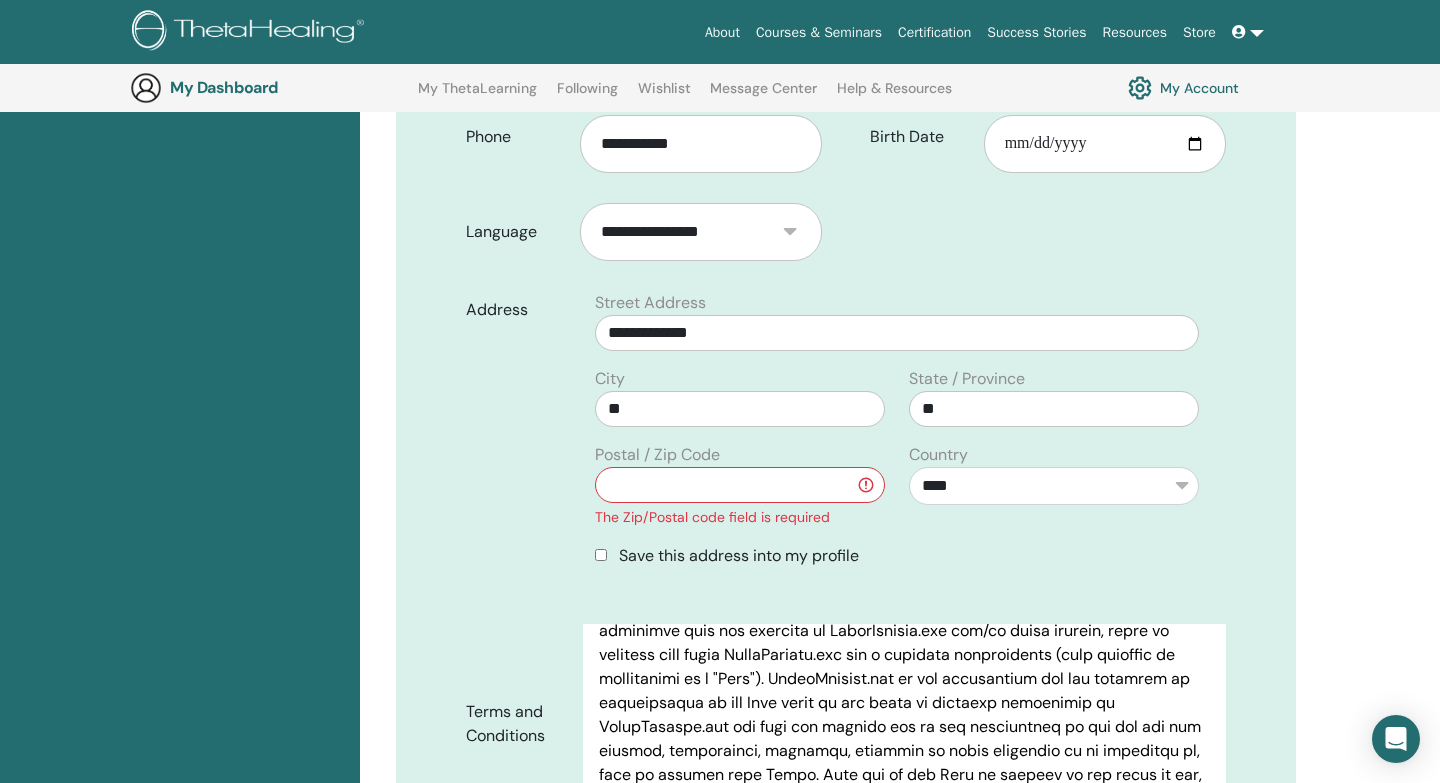 click at bounding box center (740, 485) 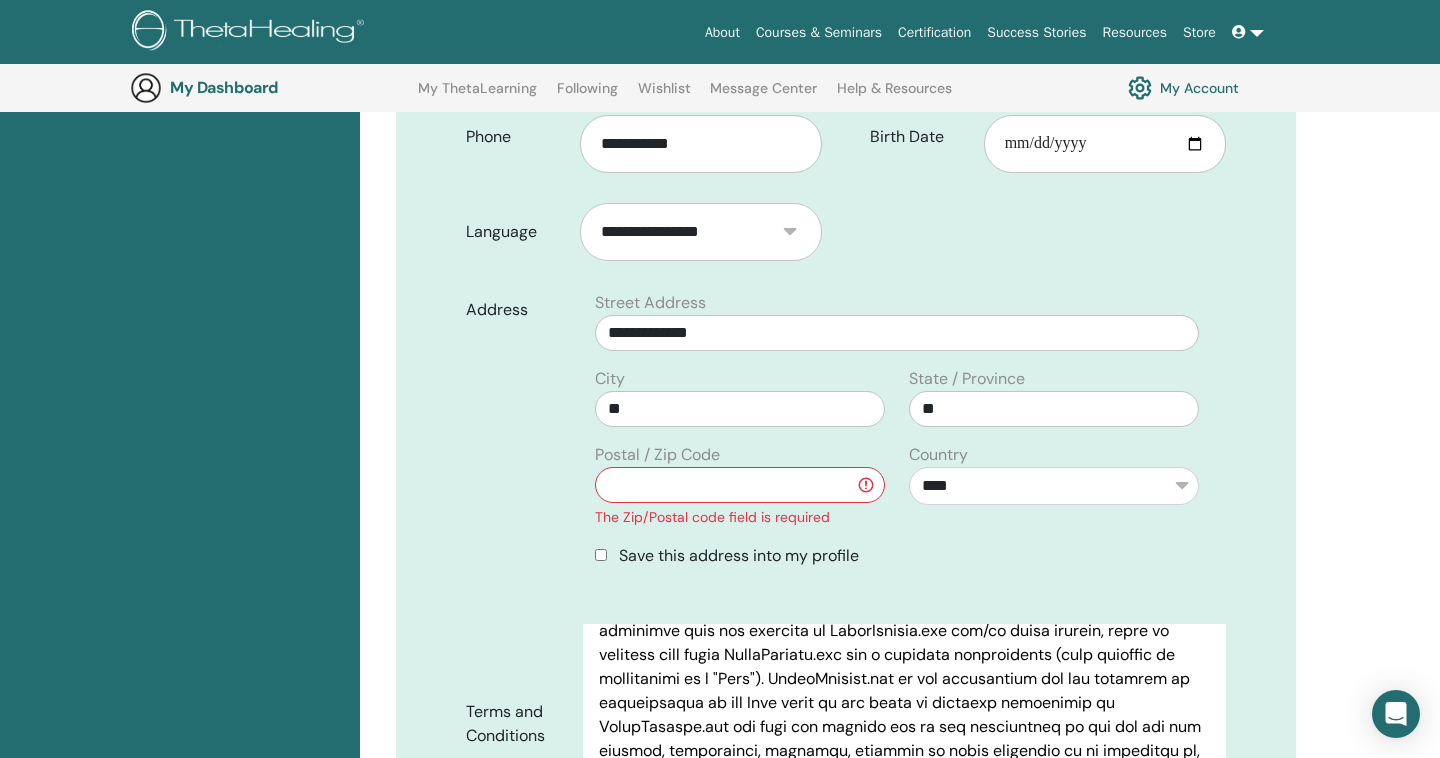 click at bounding box center [740, 485] 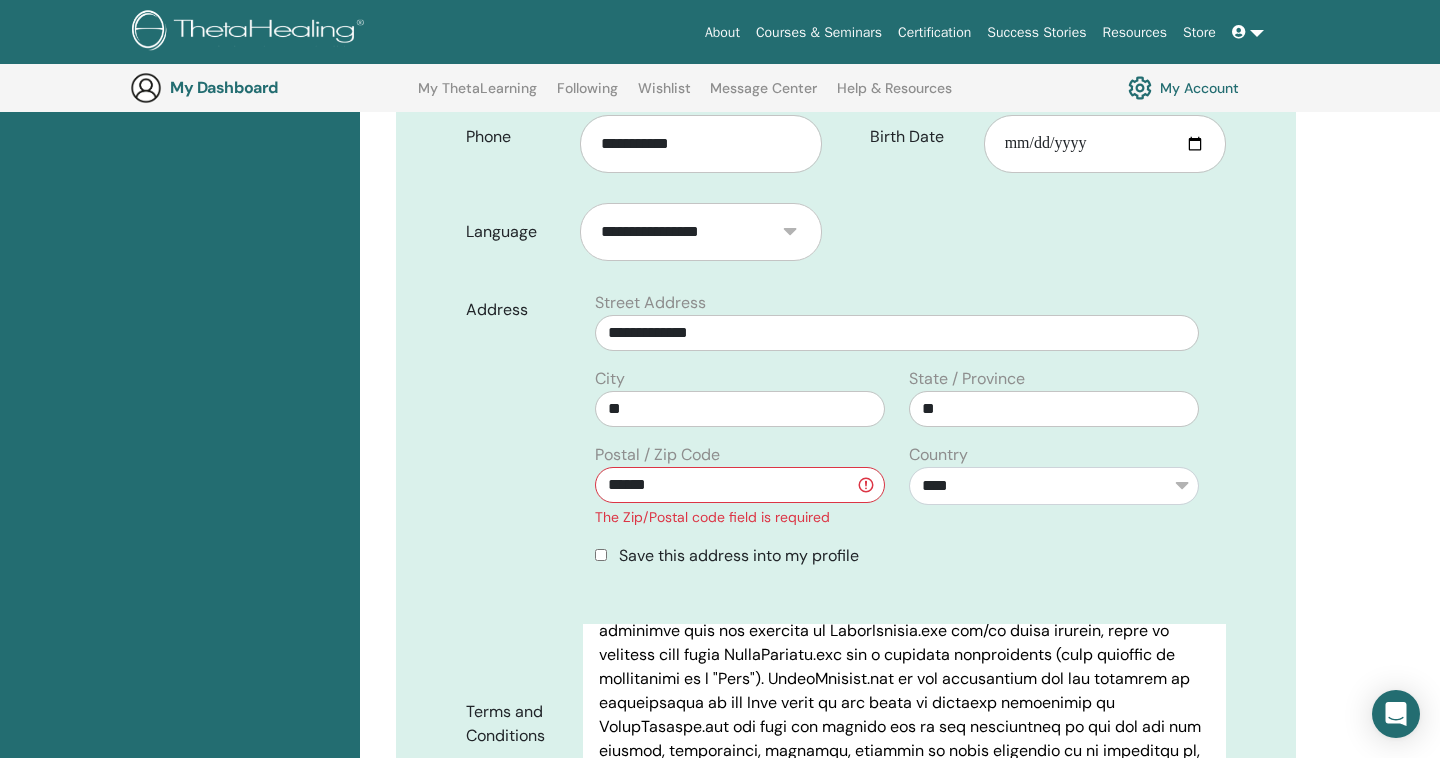 type on "******" 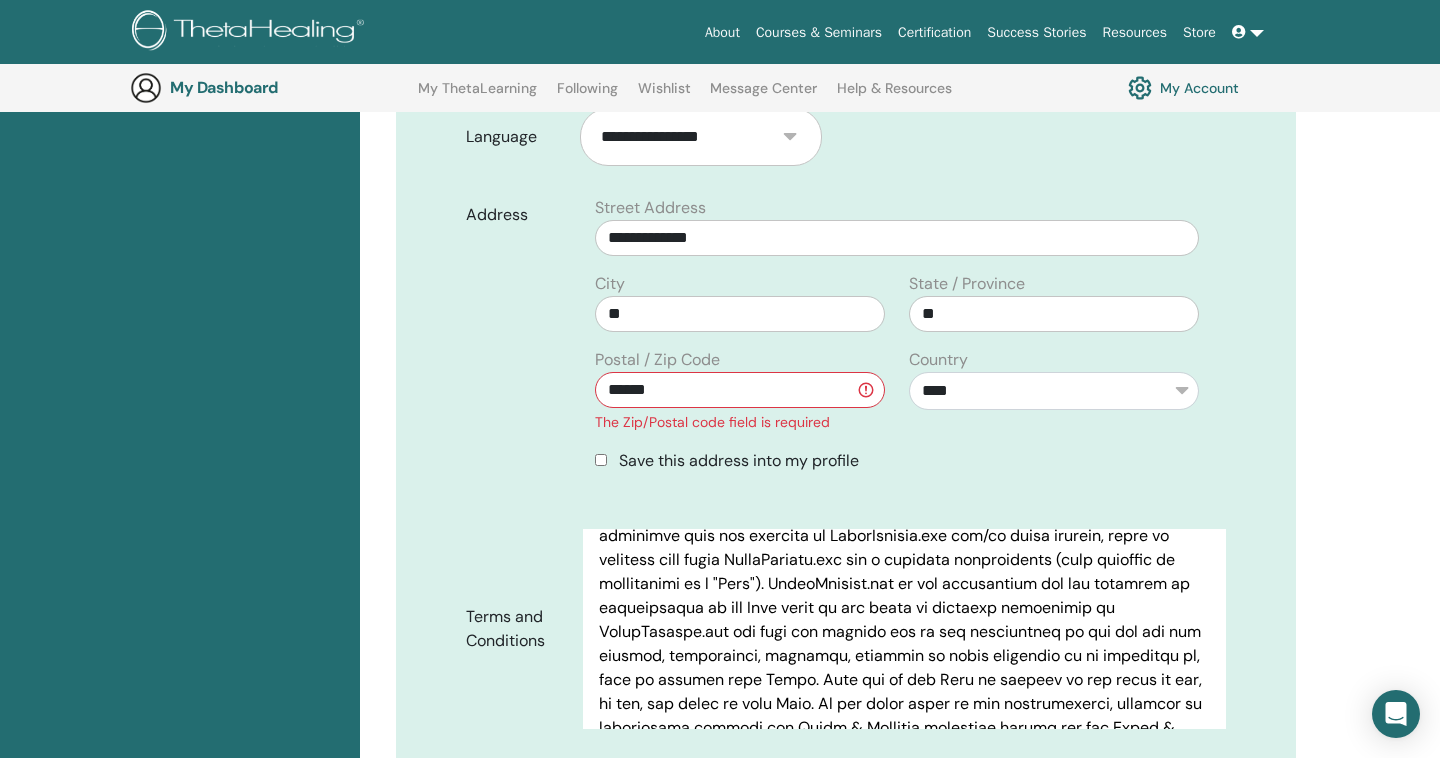 scroll, scrollTop: 662, scrollLeft: 0, axis: vertical 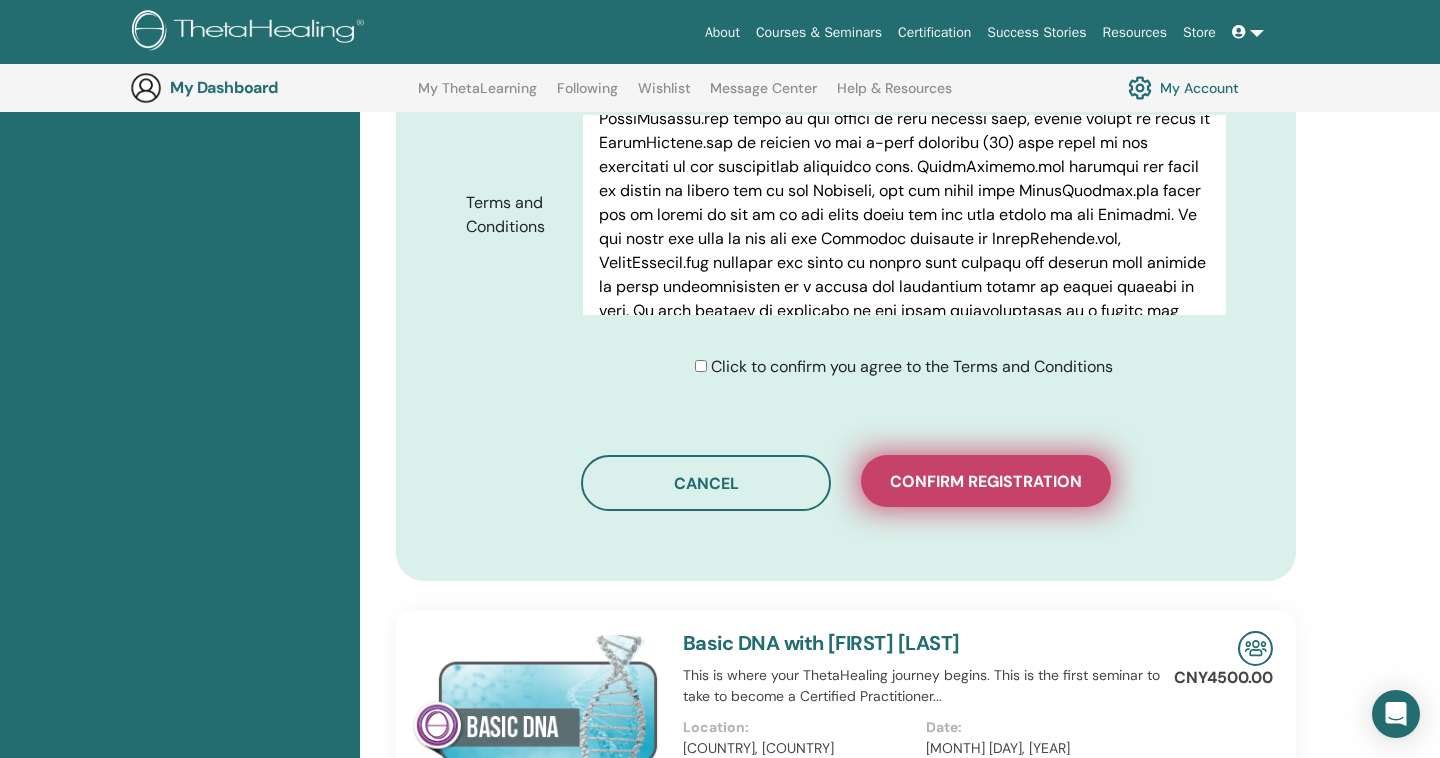 click on "Confirm registration" at bounding box center [986, 481] 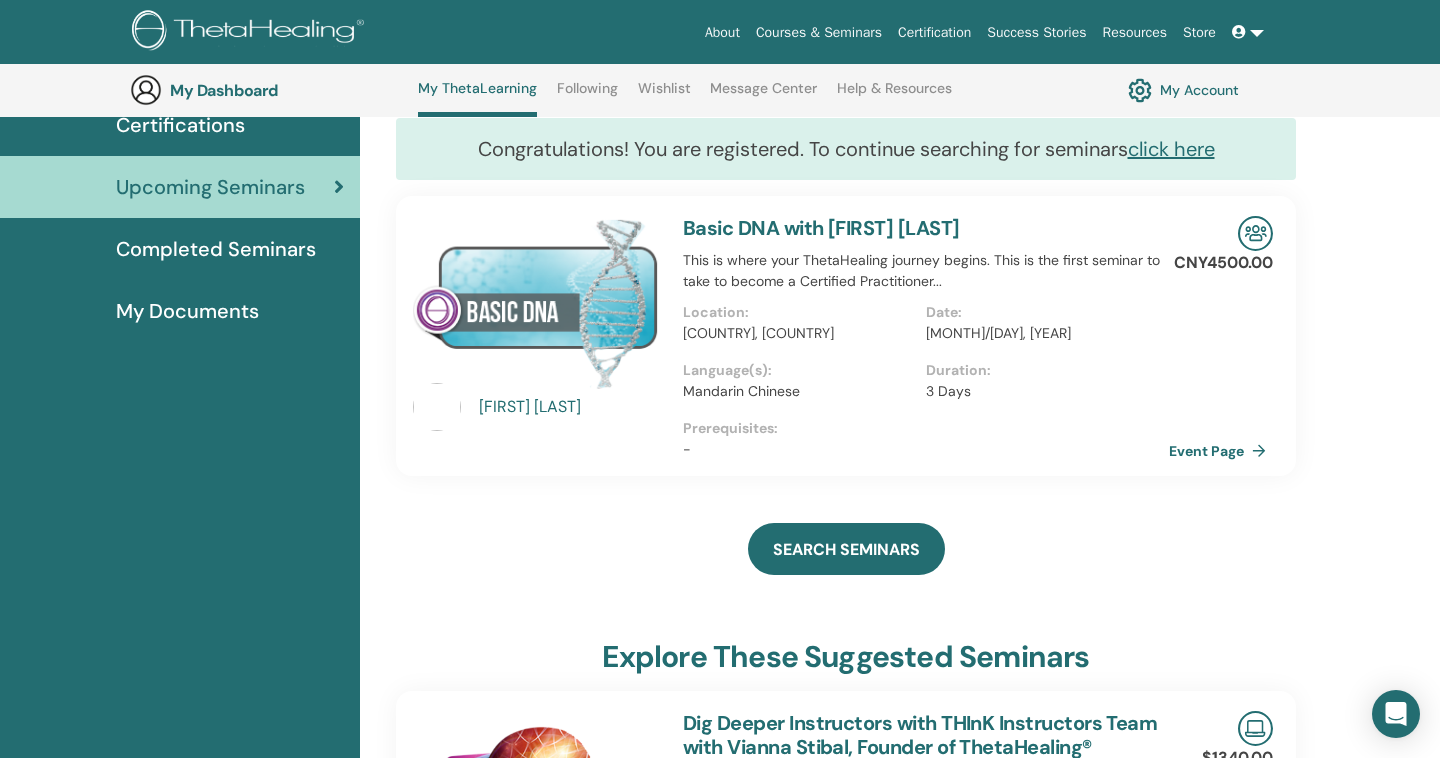 scroll, scrollTop: 157, scrollLeft: 0, axis: vertical 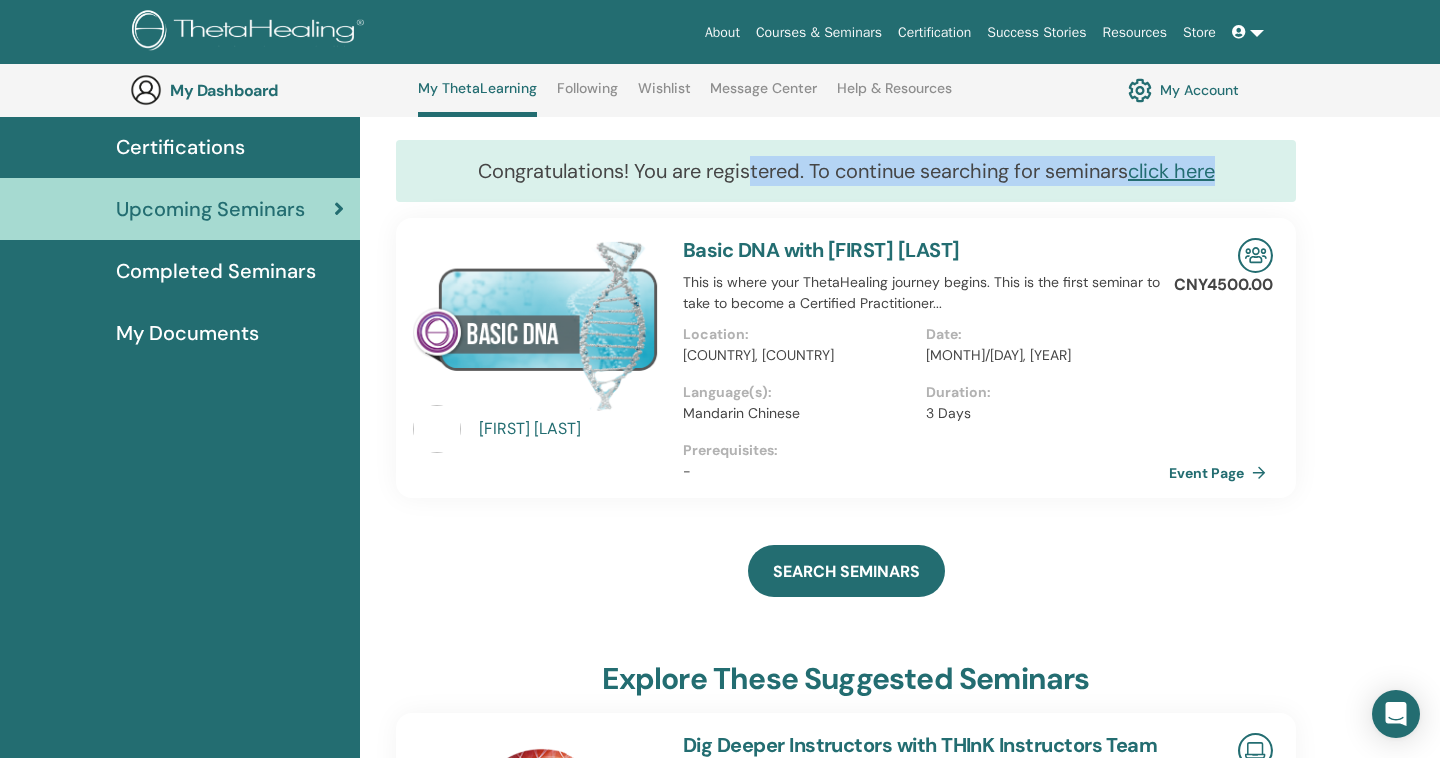 drag, startPoint x: 741, startPoint y: 173, endPoint x: 815, endPoint y: 188, distance: 75.50497 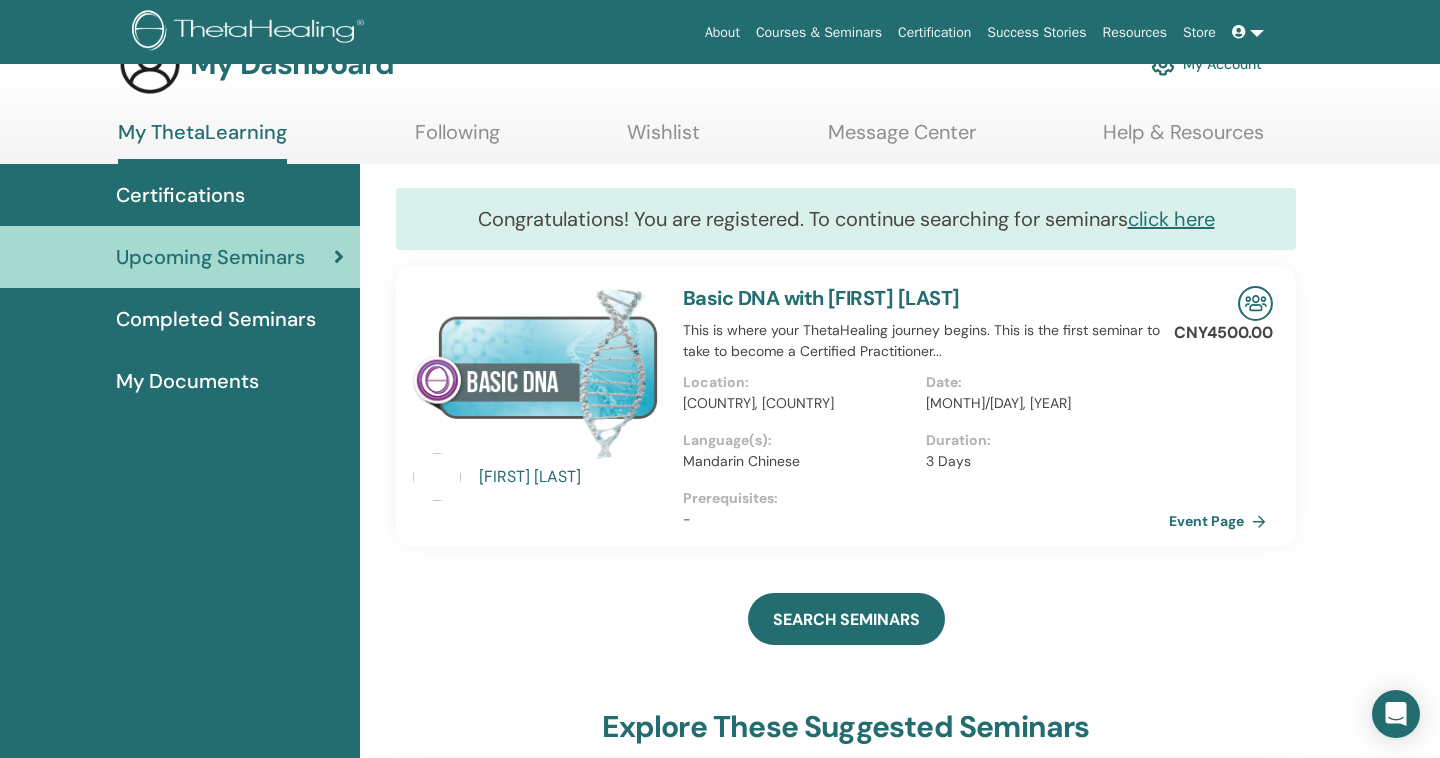 scroll, scrollTop: 56, scrollLeft: 0, axis: vertical 